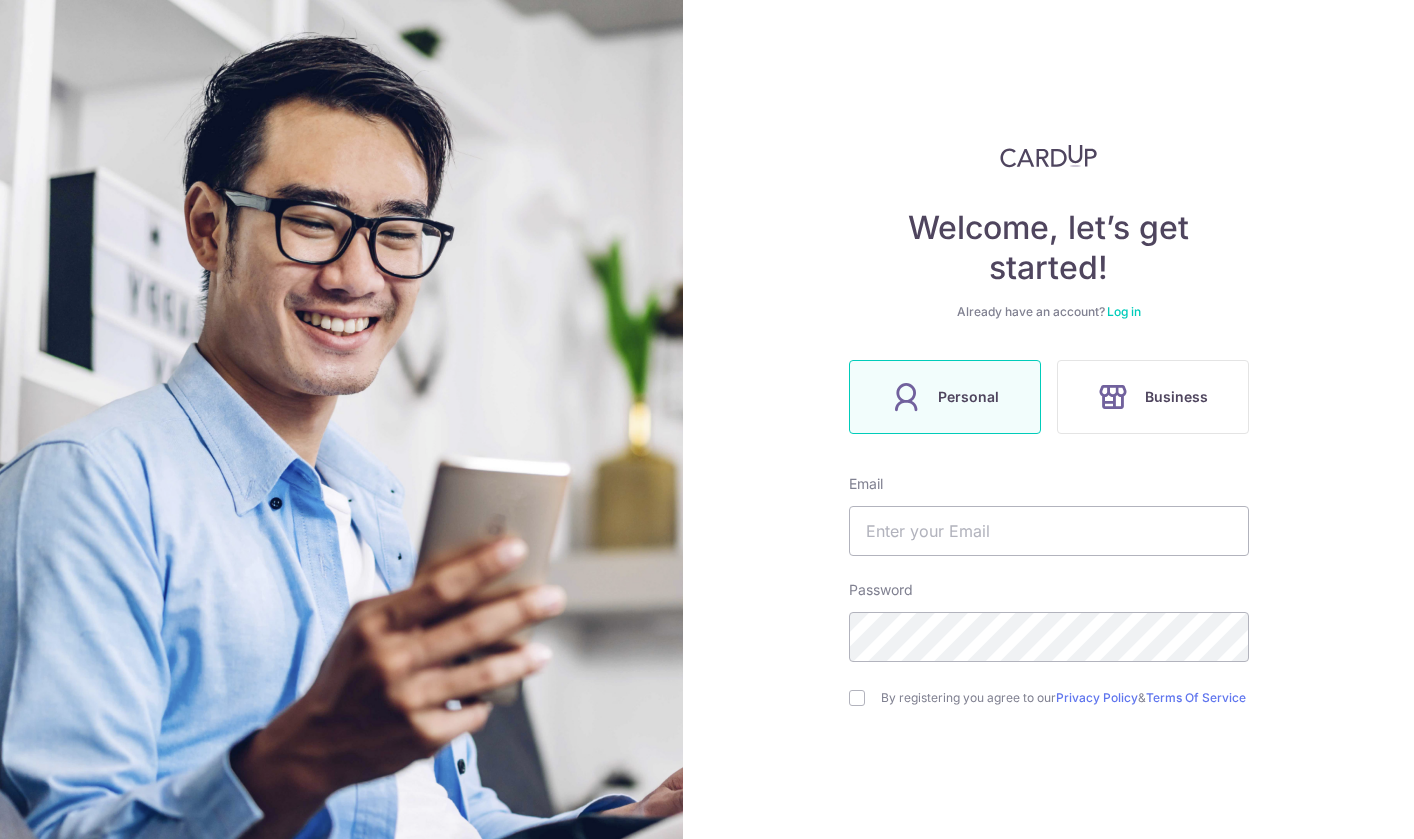 scroll, scrollTop: 0, scrollLeft: 0, axis: both 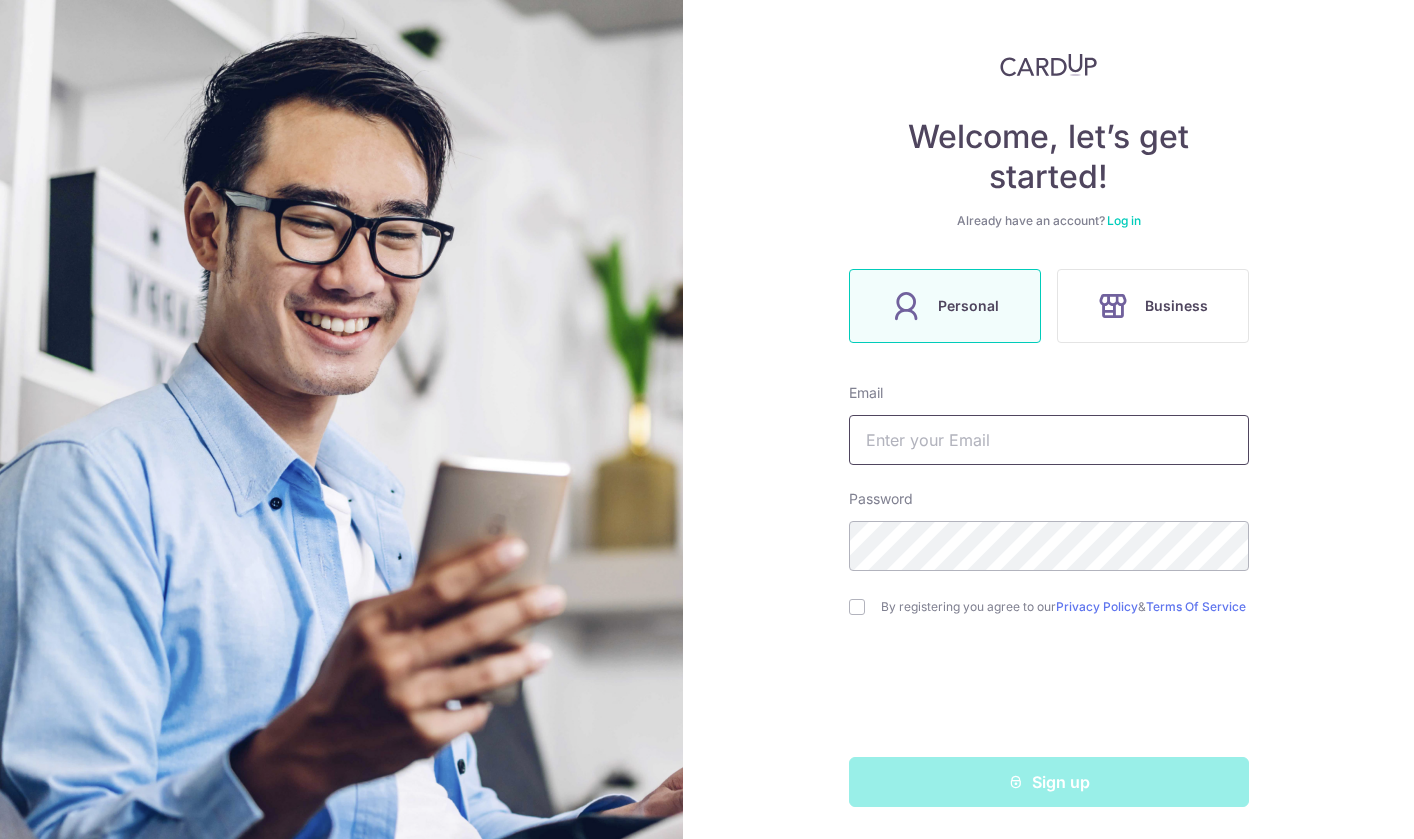 click at bounding box center [1049, 440] 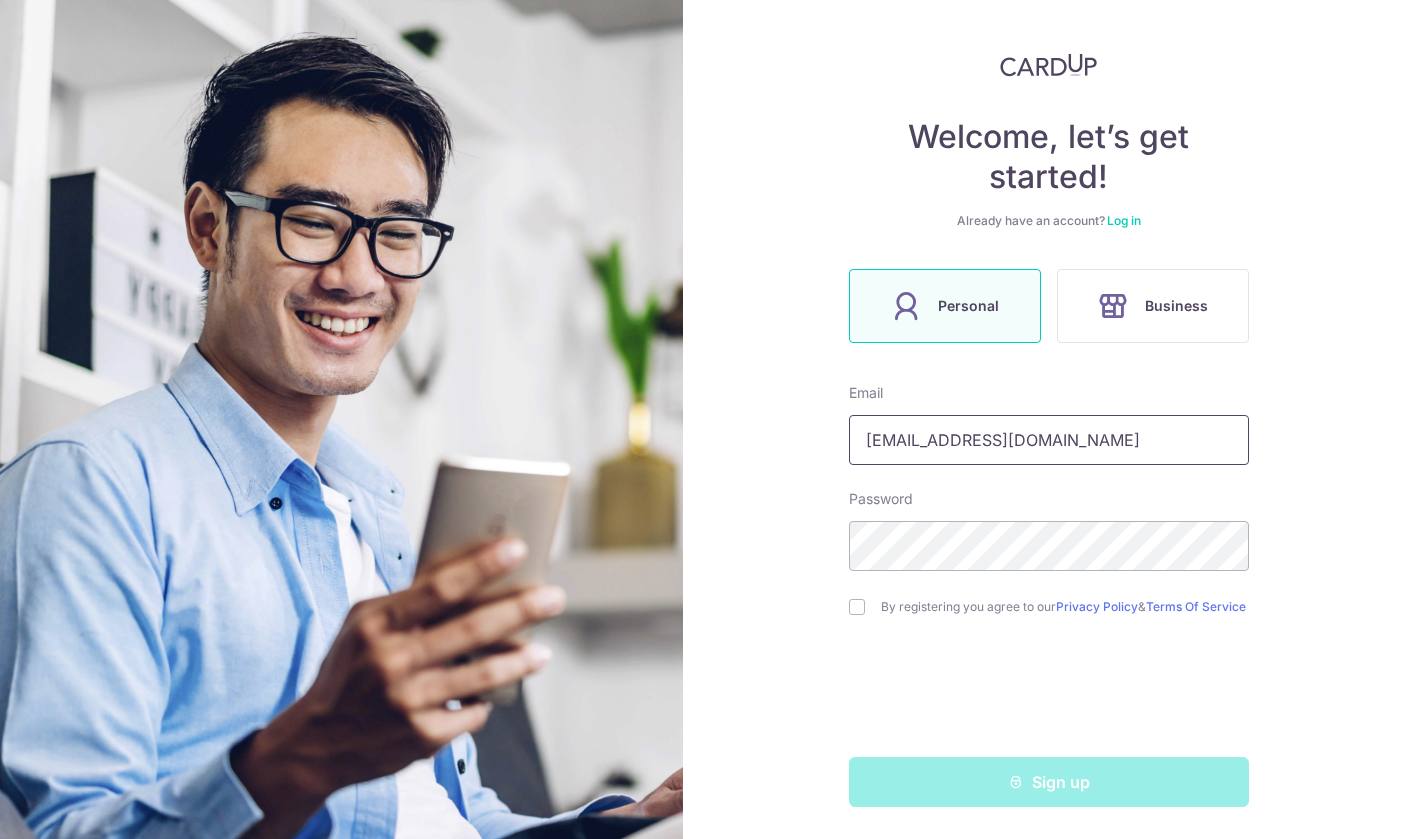 type on "strlotz.23@gmail.com" 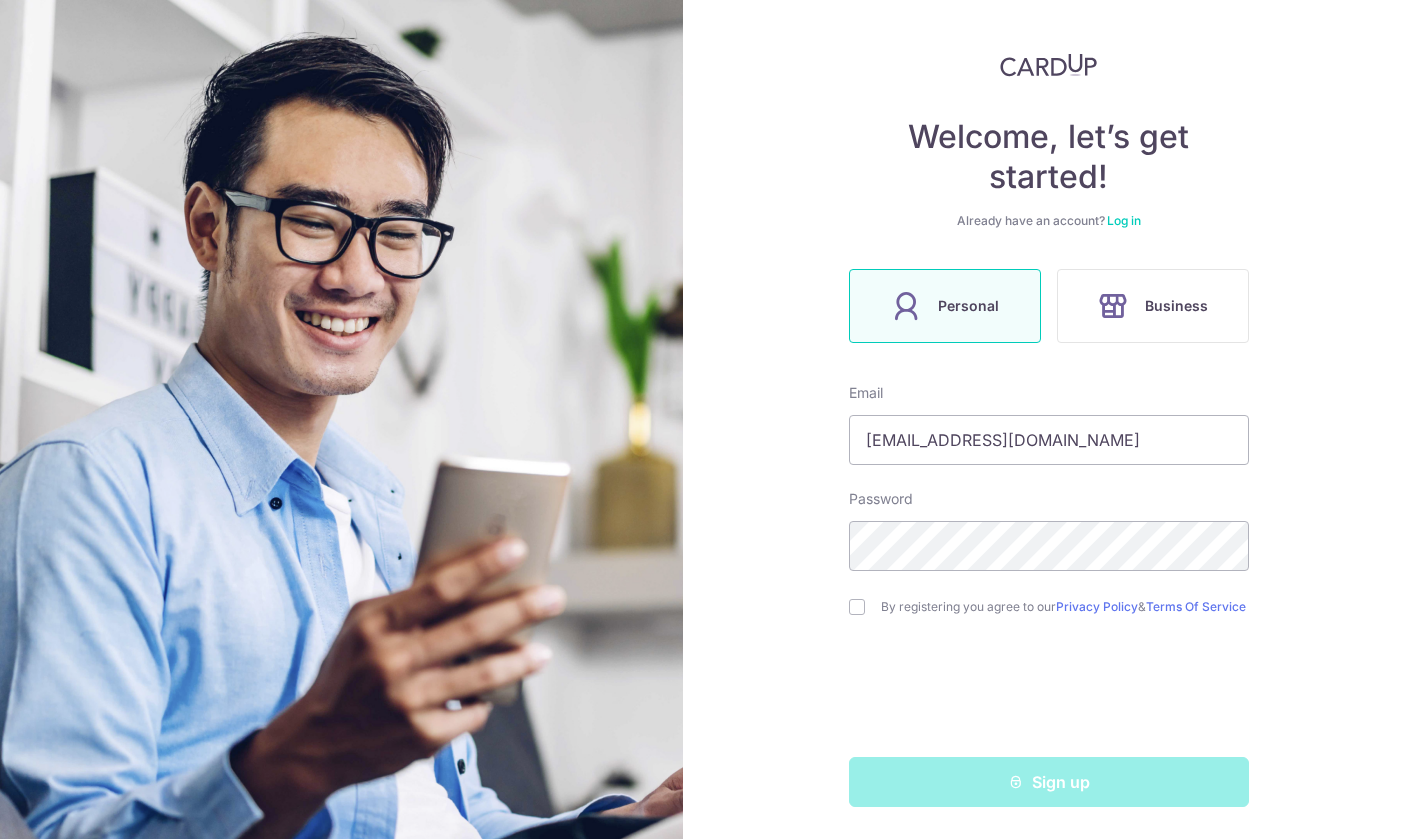 click on "Welcome, let’s get started!
Already have an account?  Log in
Personal
Business
Email
strlotz.23@gmail.com
Password
By registering you agree to our
Privacy Policy
&  Terms Of Service
Sign up" at bounding box center (1048, 419) 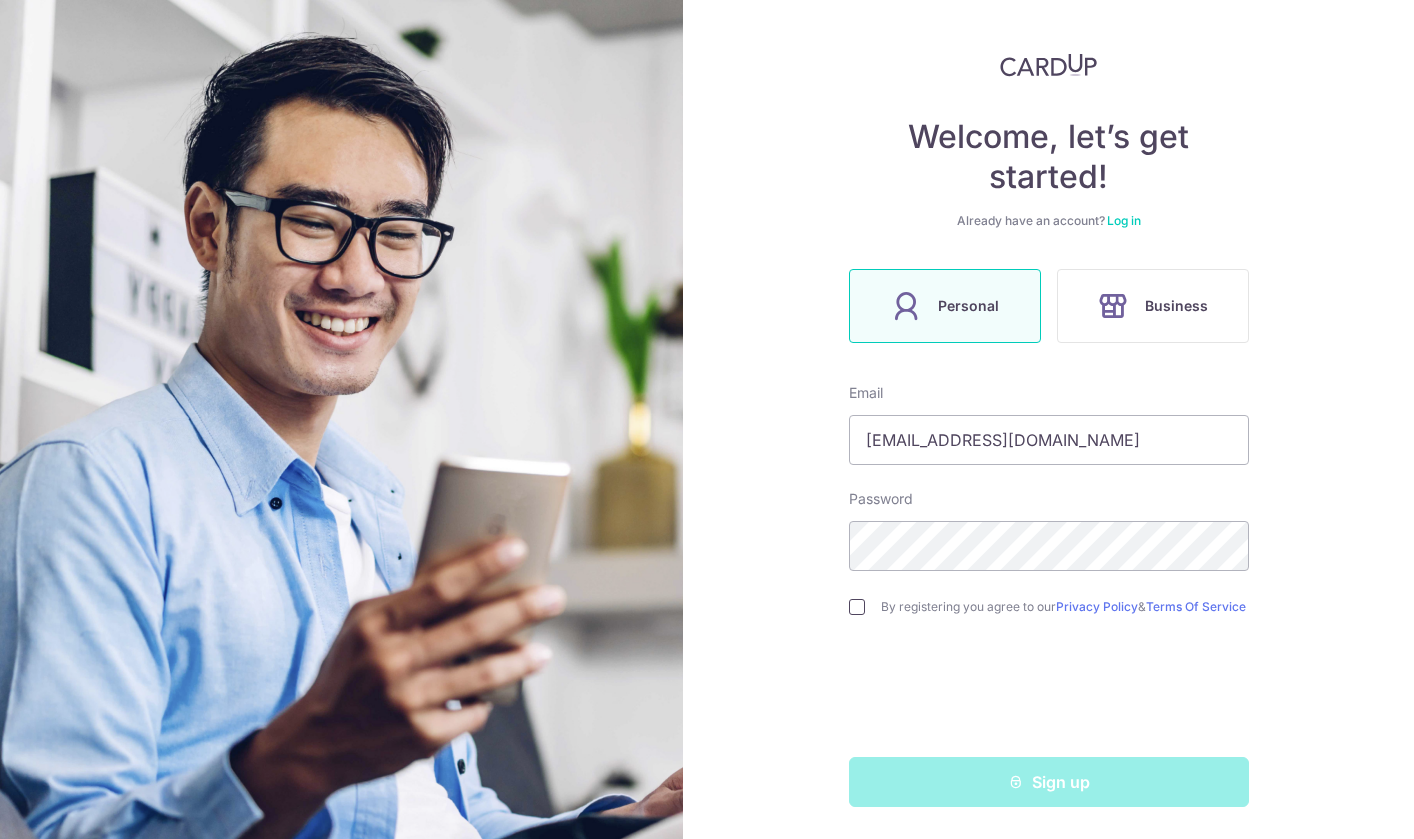 click at bounding box center [857, 607] 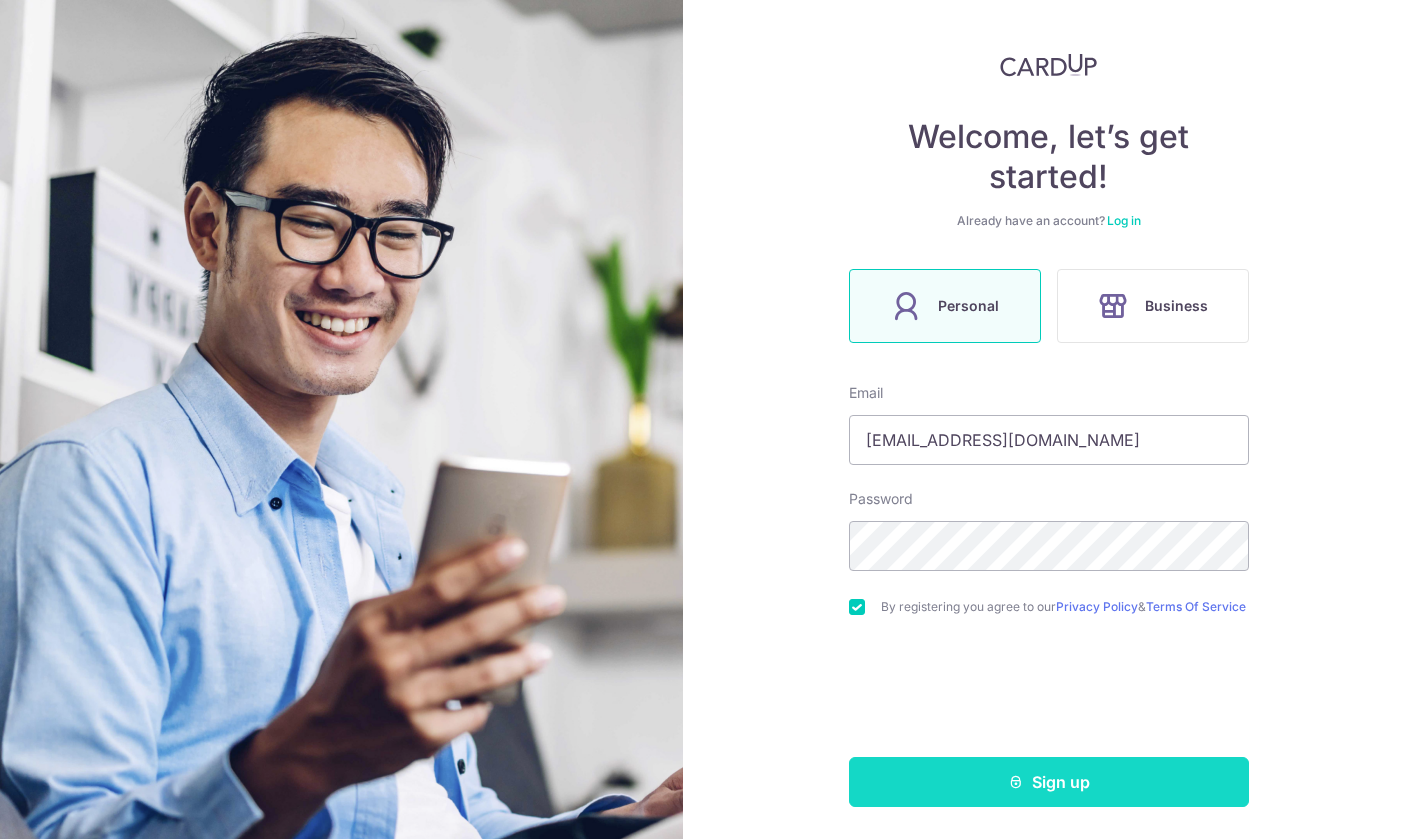click on "Sign up" at bounding box center [1049, 782] 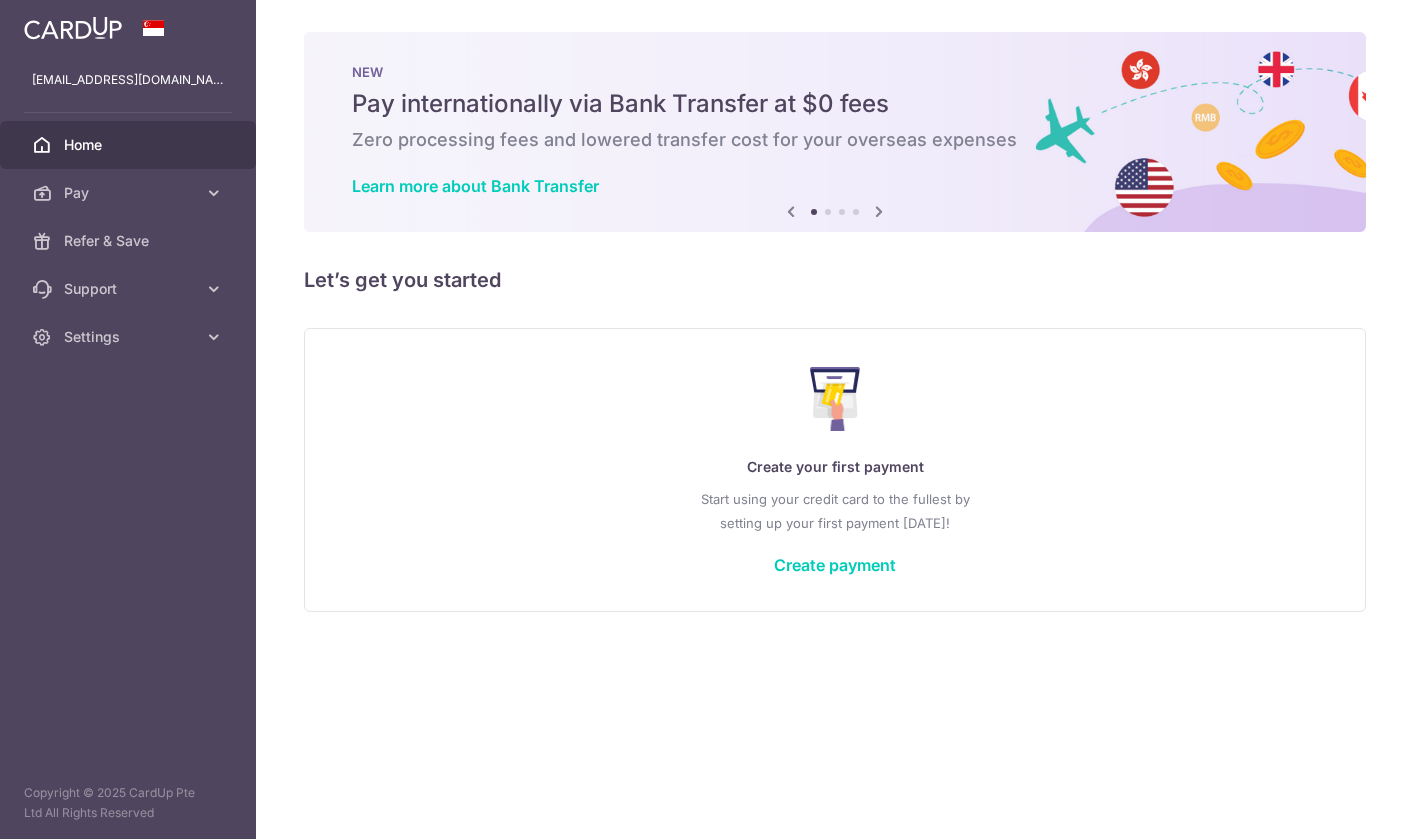 scroll, scrollTop: 0, scrollLeft: 0, axis: both 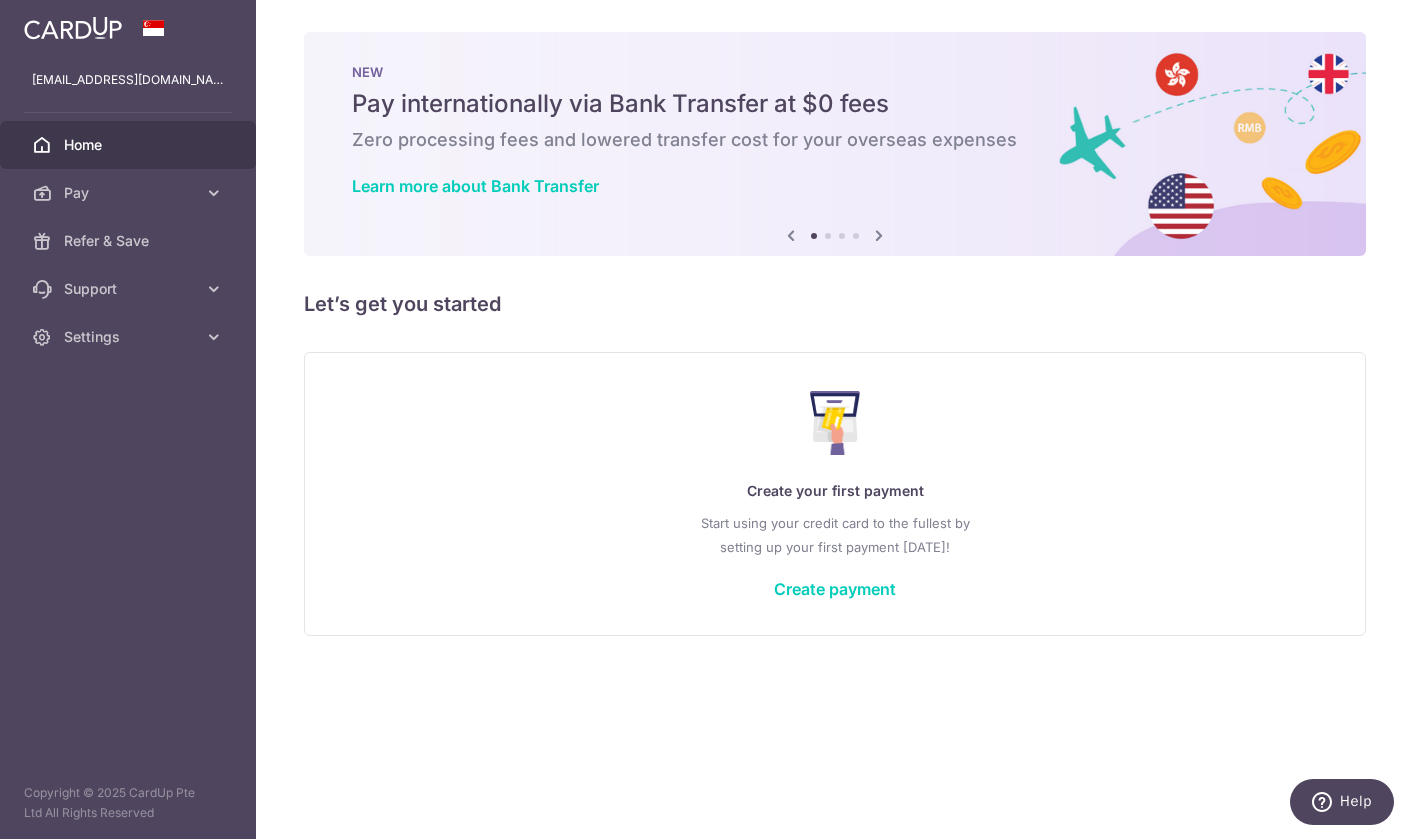 click at bounding box center [154, 28] 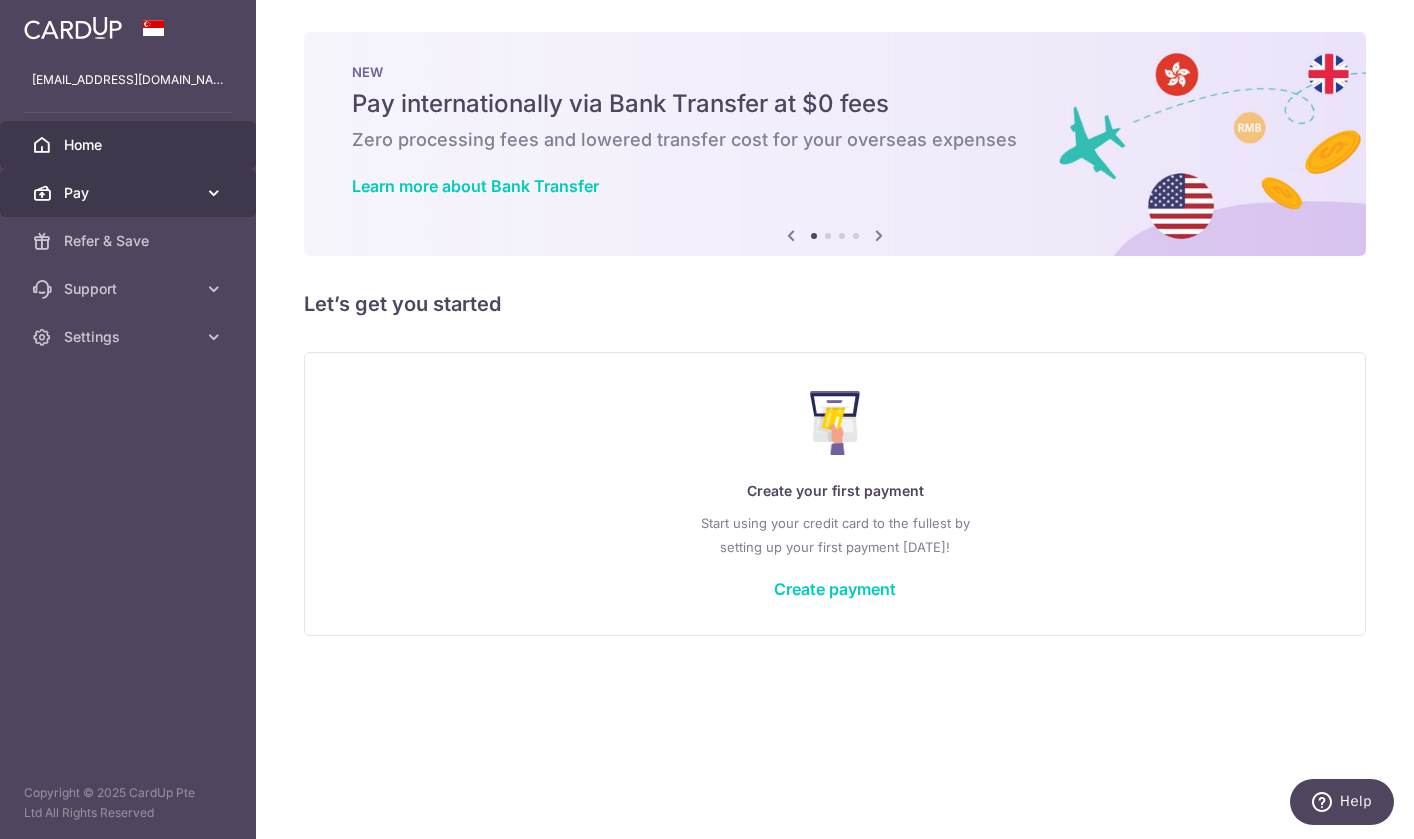 click on "Pay" at bounding box center (130, 193) 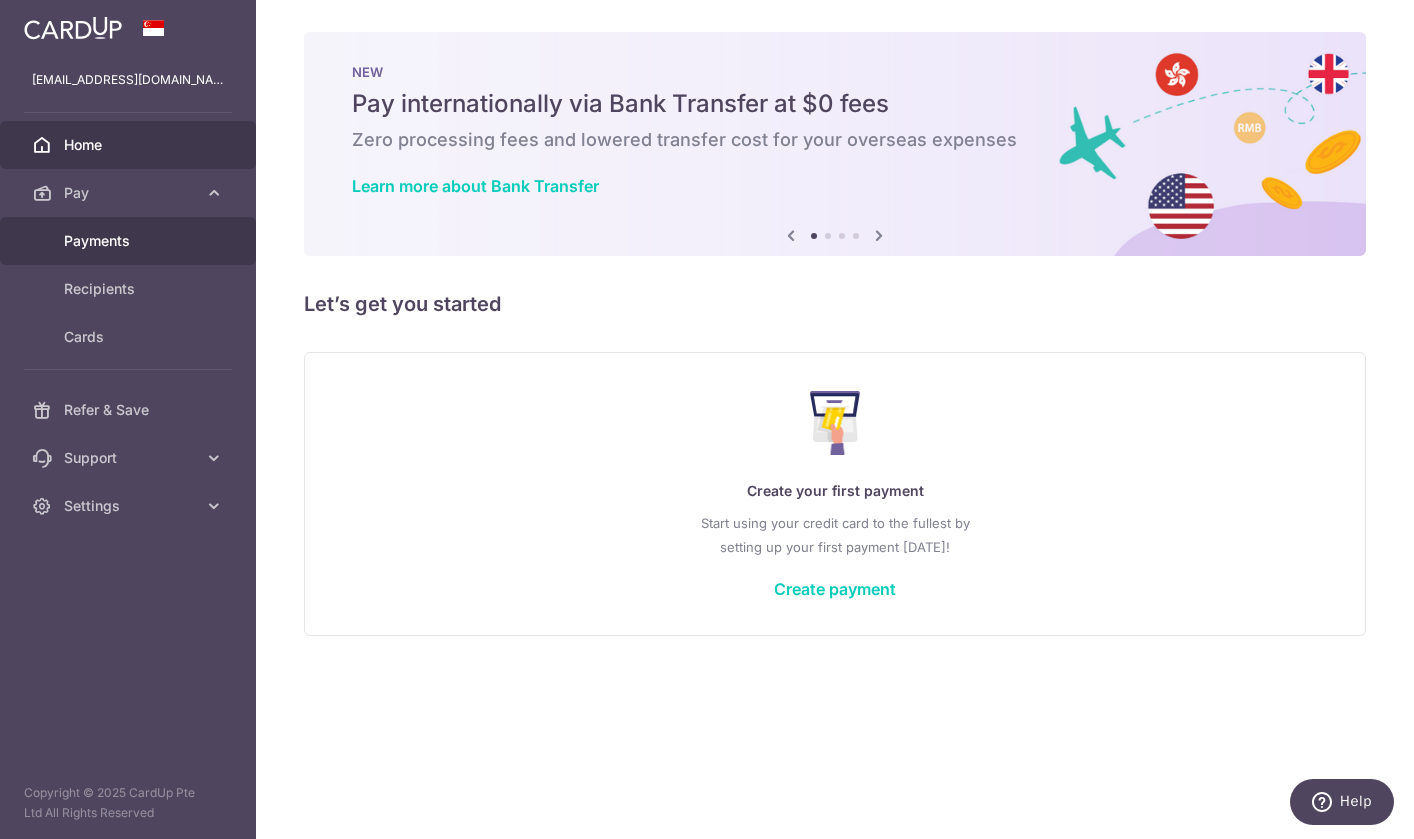 click on "Payments" at bounding box center (128, 241) 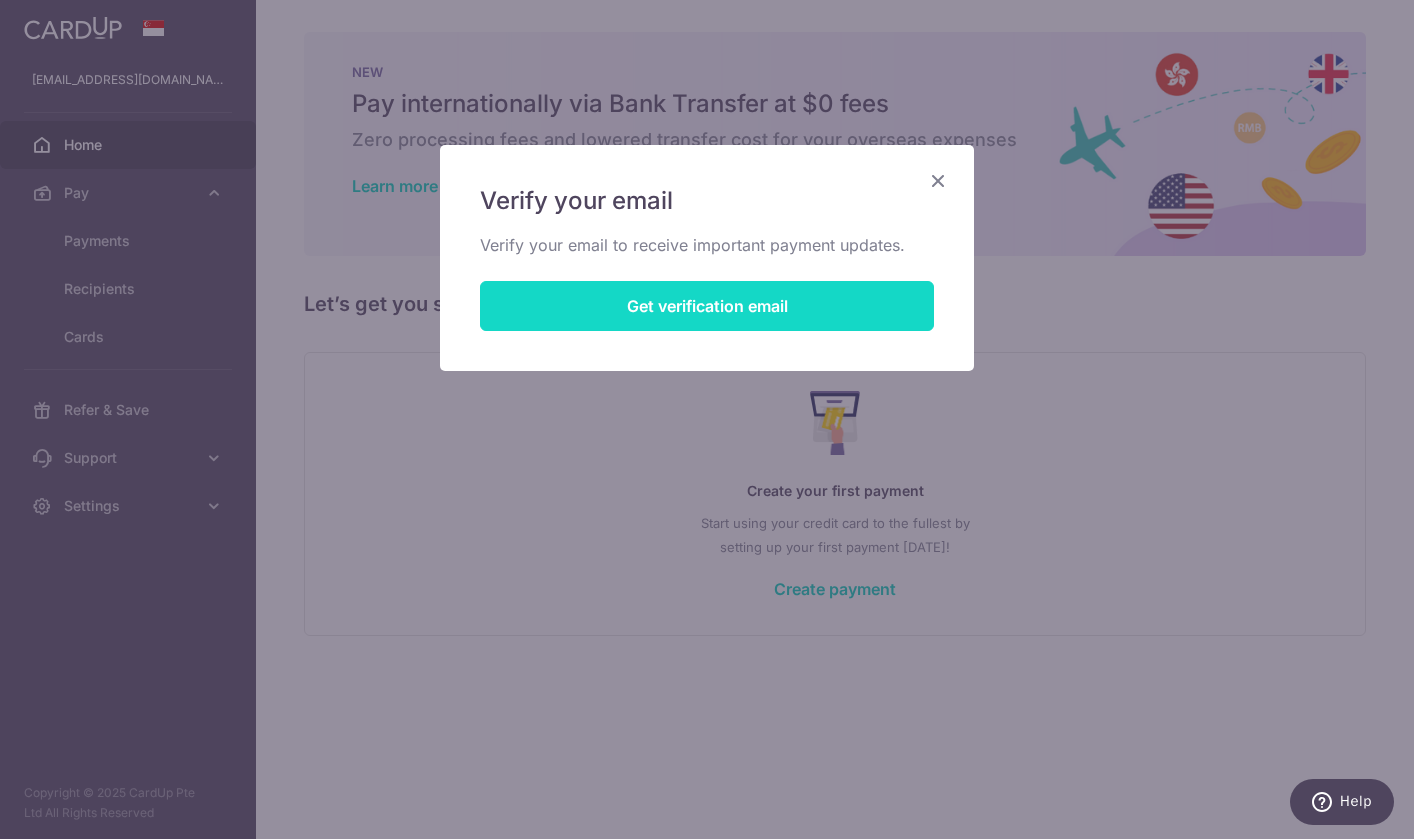 click on "Get verification email" at bounding box center (707, 306) 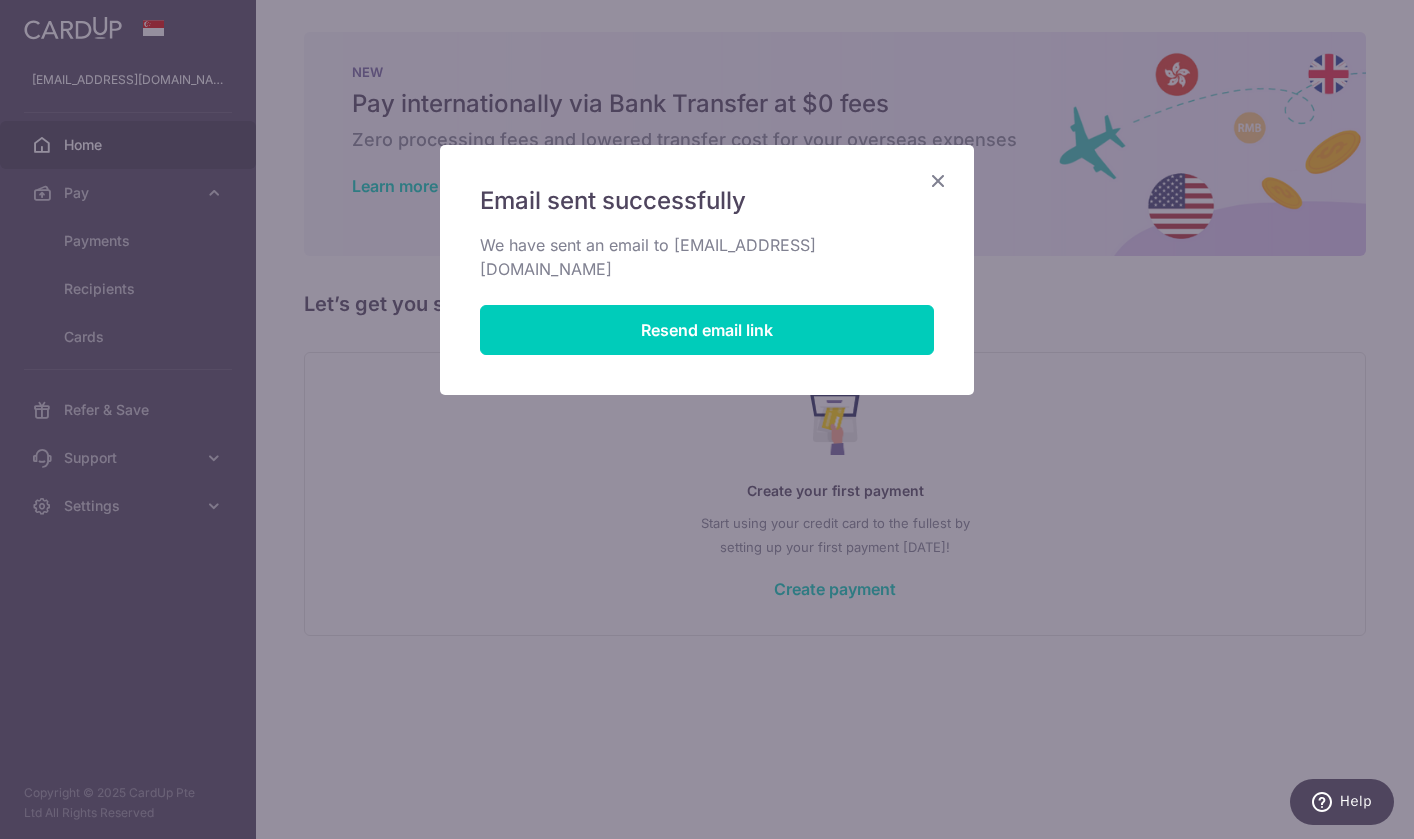 click at bounding box center [938, 180] 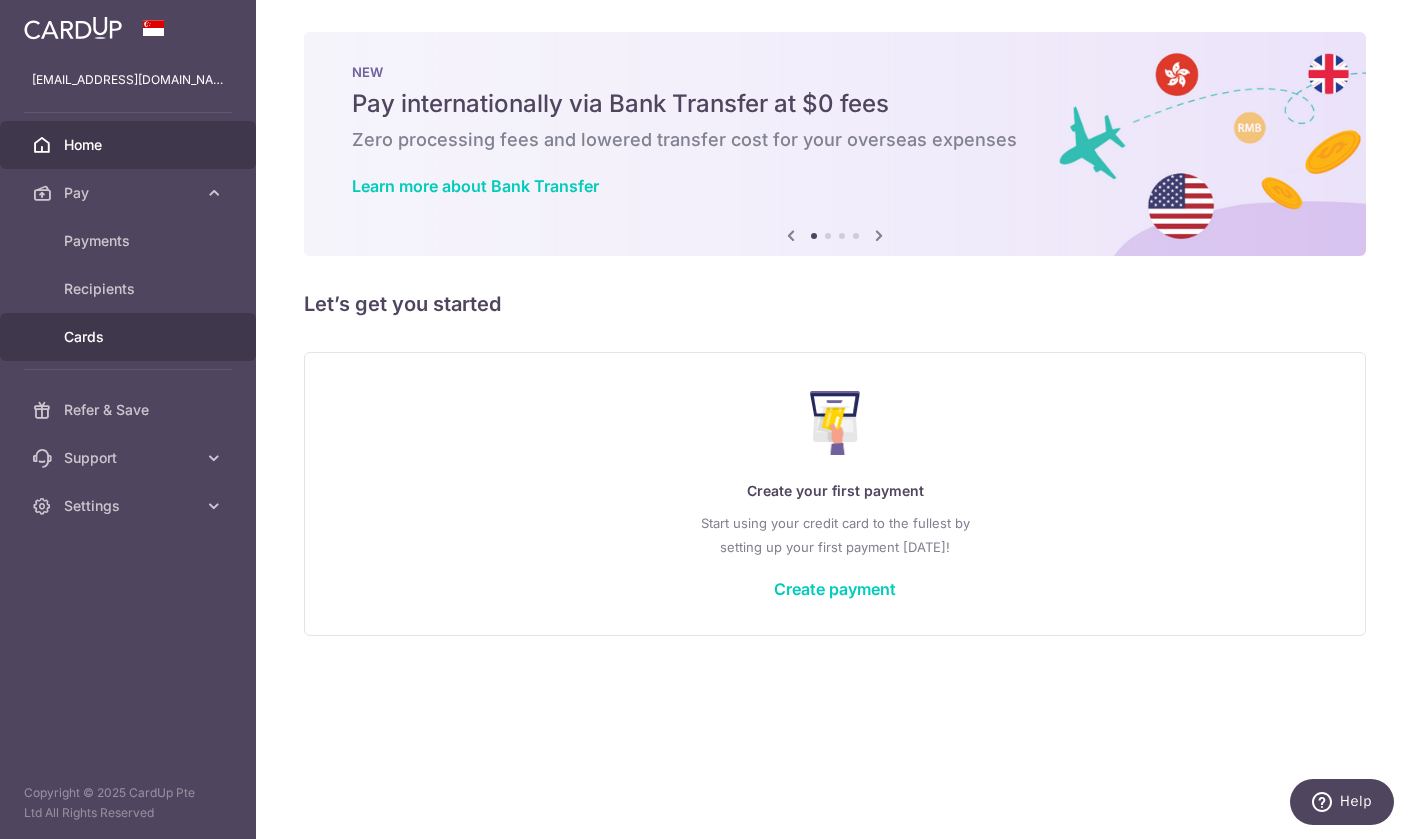 click on "Cards" at bounding box center [130, 337] 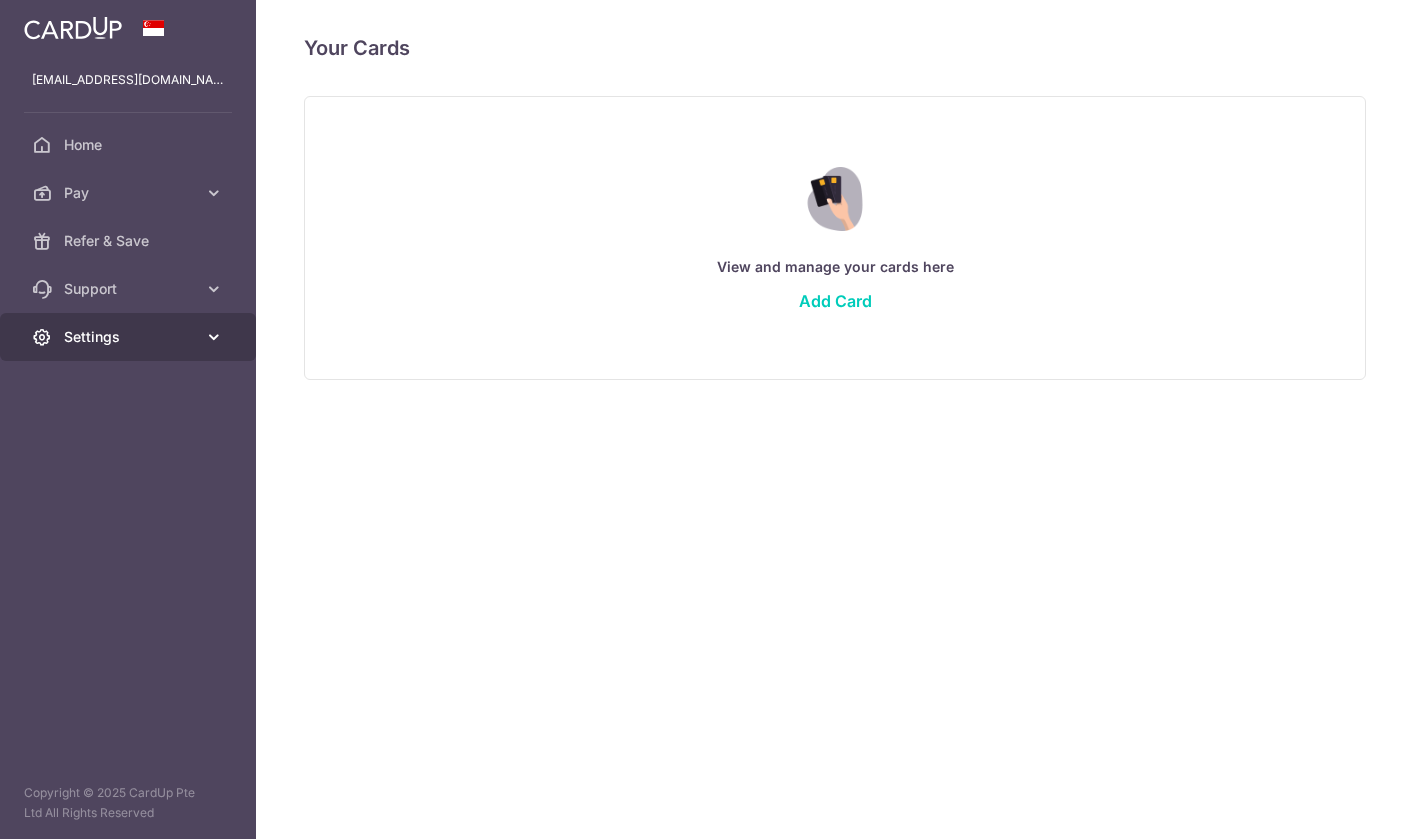 scroll, scrollTop: 0, scrollLeft: 0, axis: both 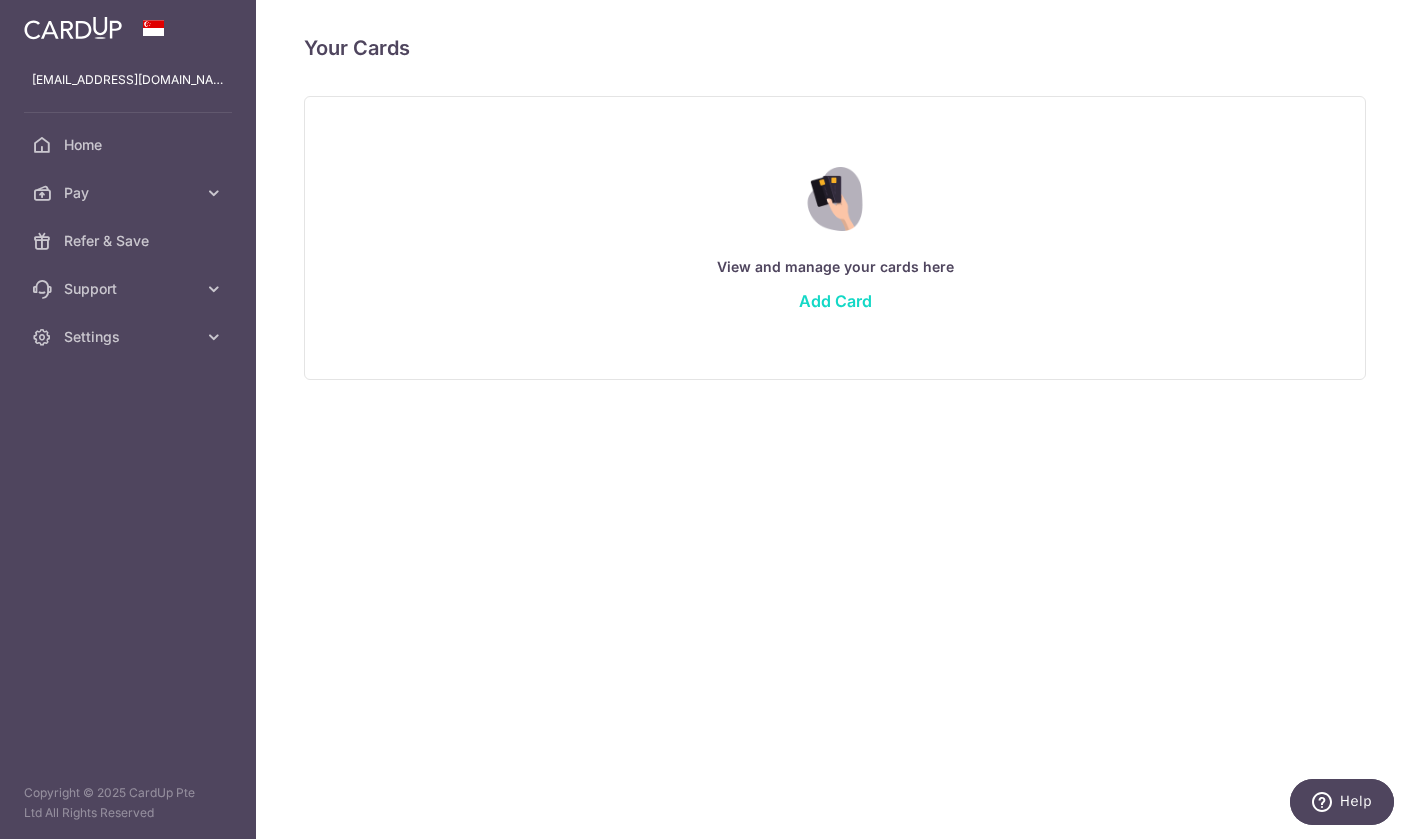 click on "Add Card" at bounding box center [835, 301] 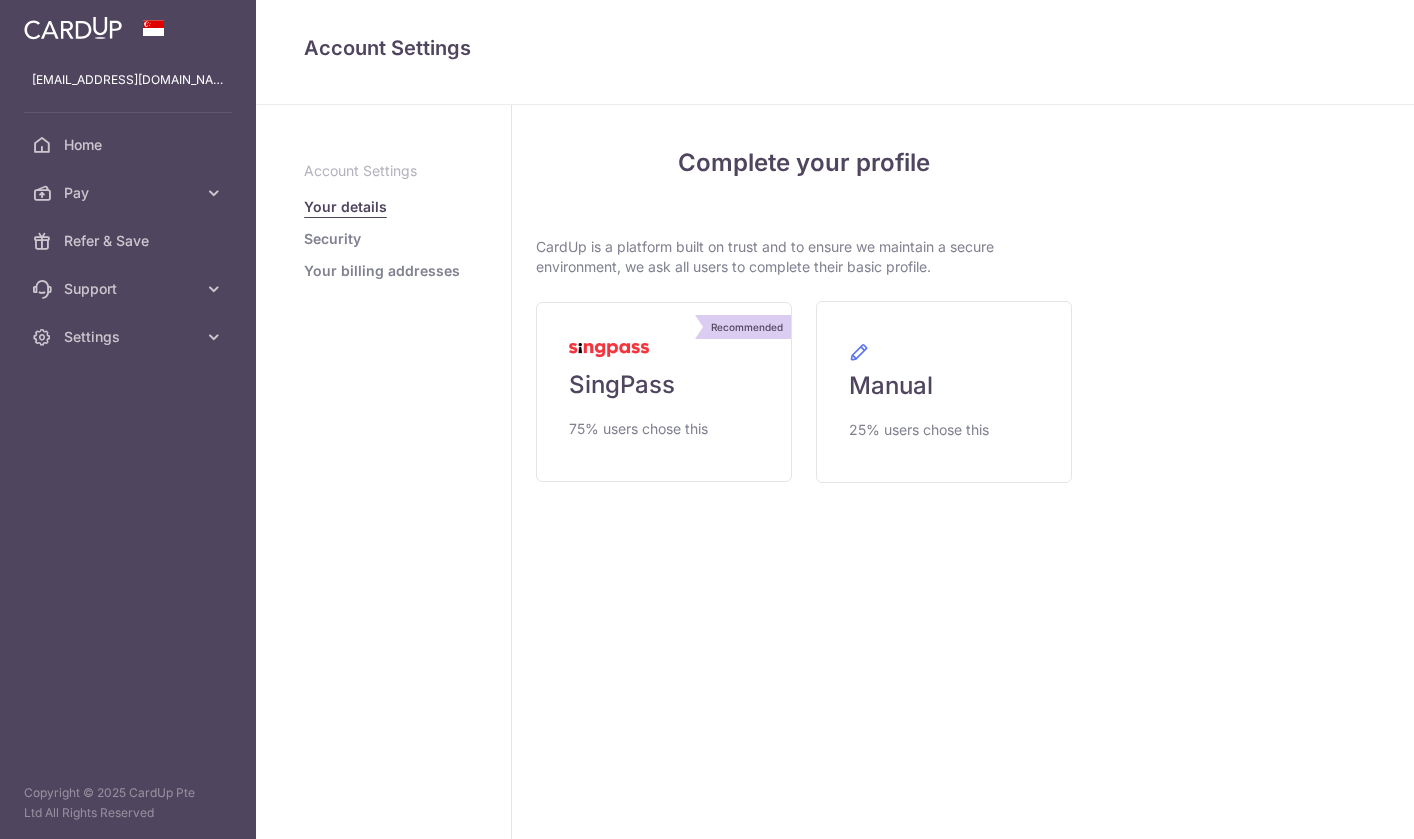scroll, scrollTop: 0, scrollLeft: 0, axis: both 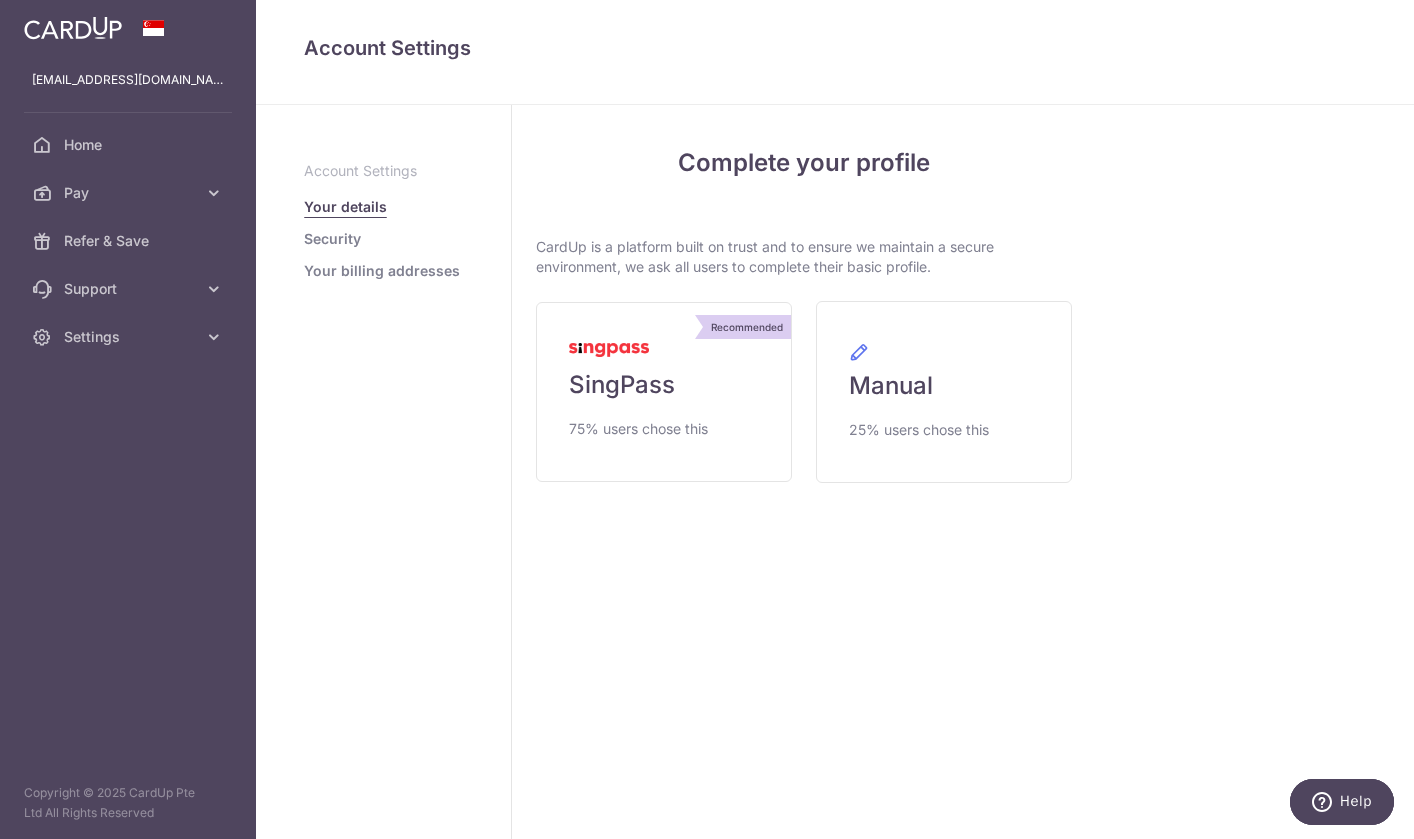 click at bounding box center [154, 28] 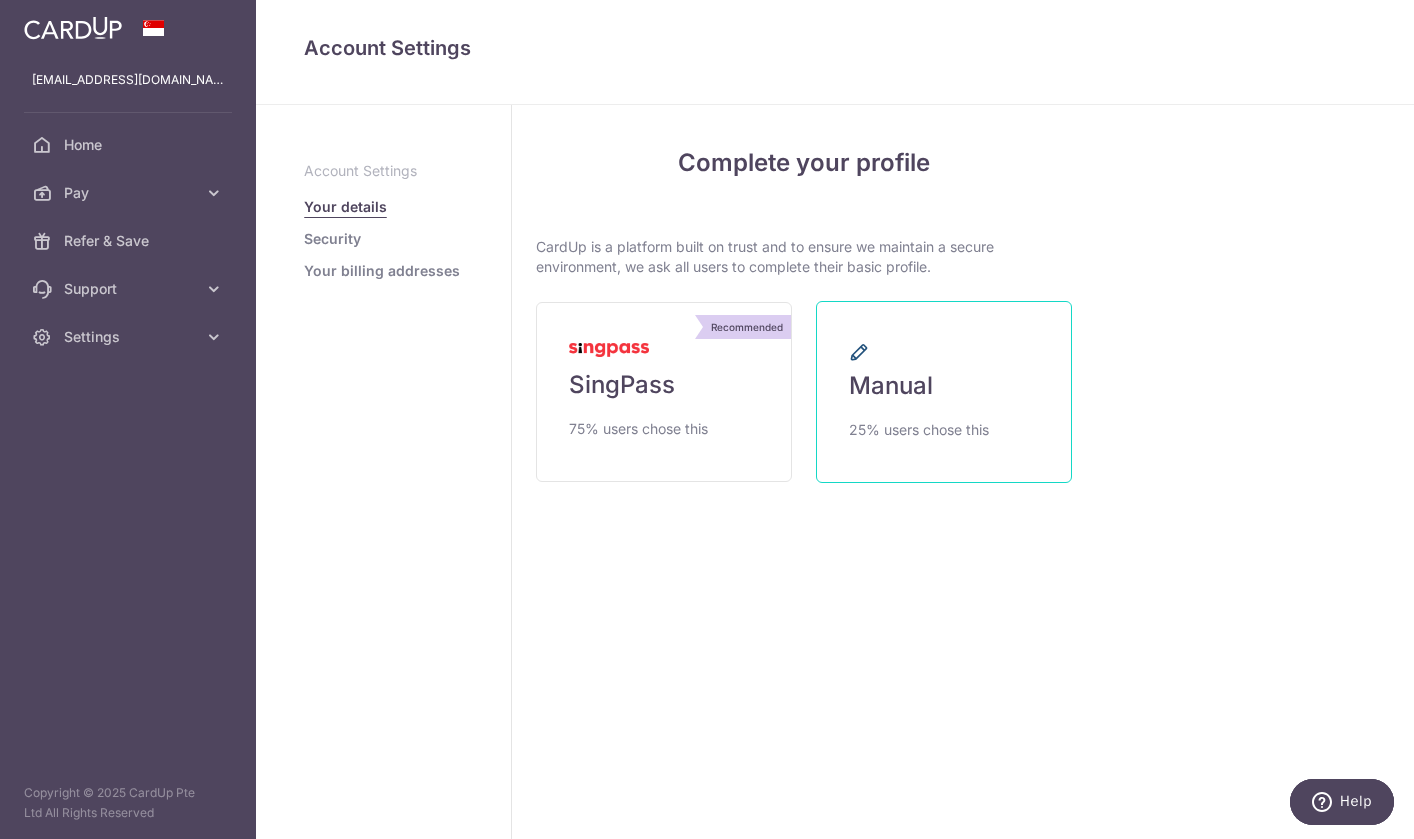 click on "Manual" at bounding box center (891, 386) 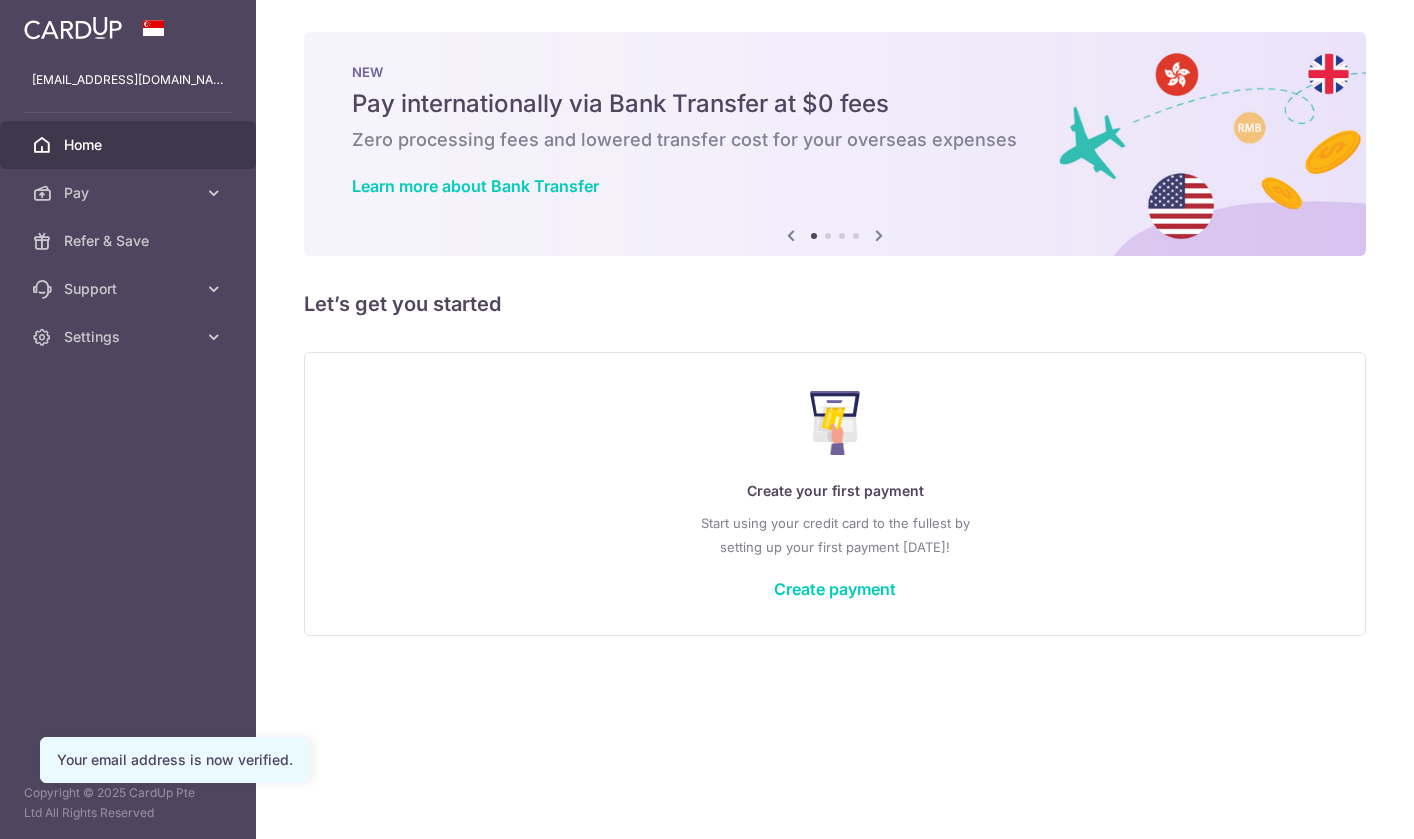 scroll, scrollTop: 0, scrollLeft: 0, axis: both 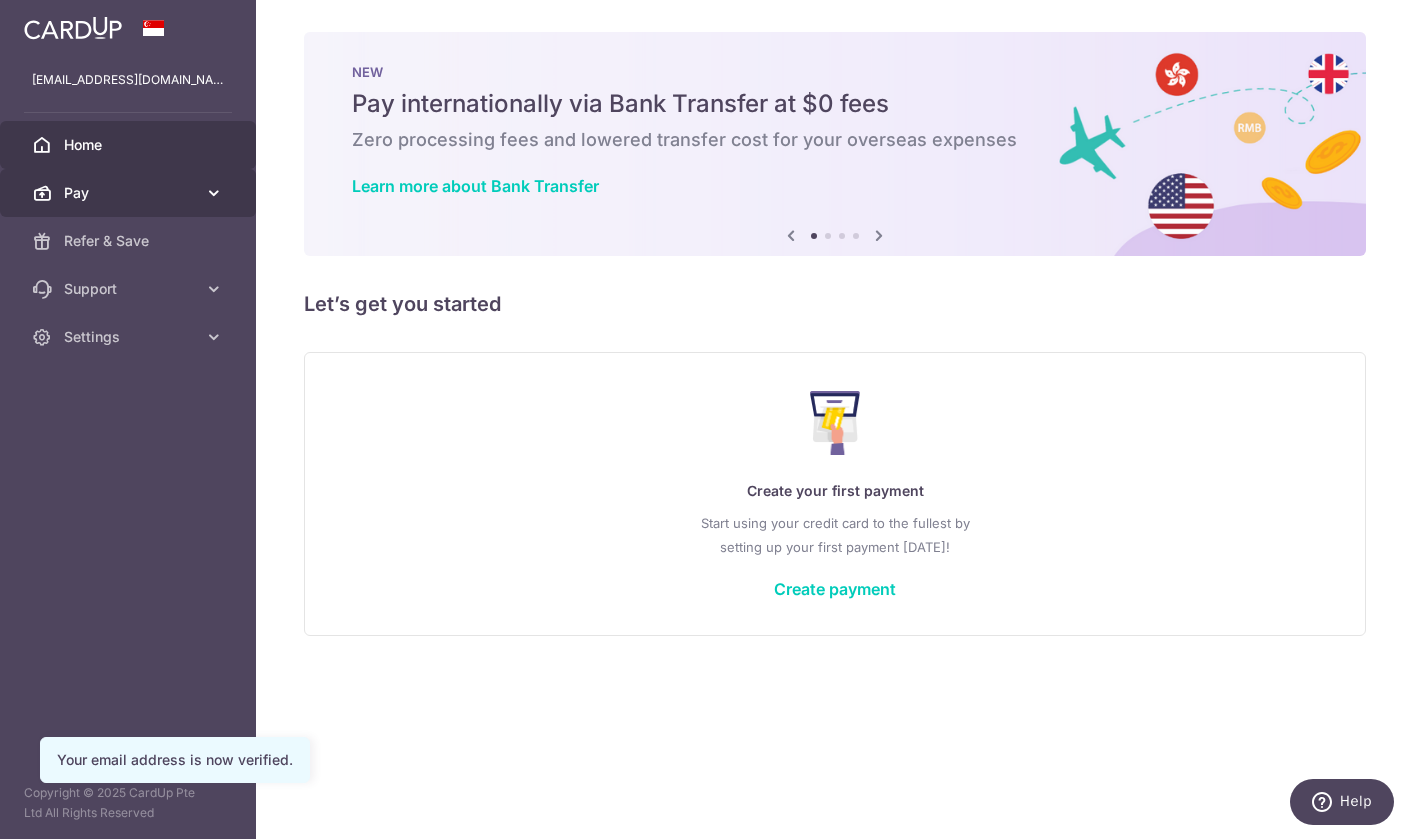 click on "Pay" at bounding box center [130, 193] 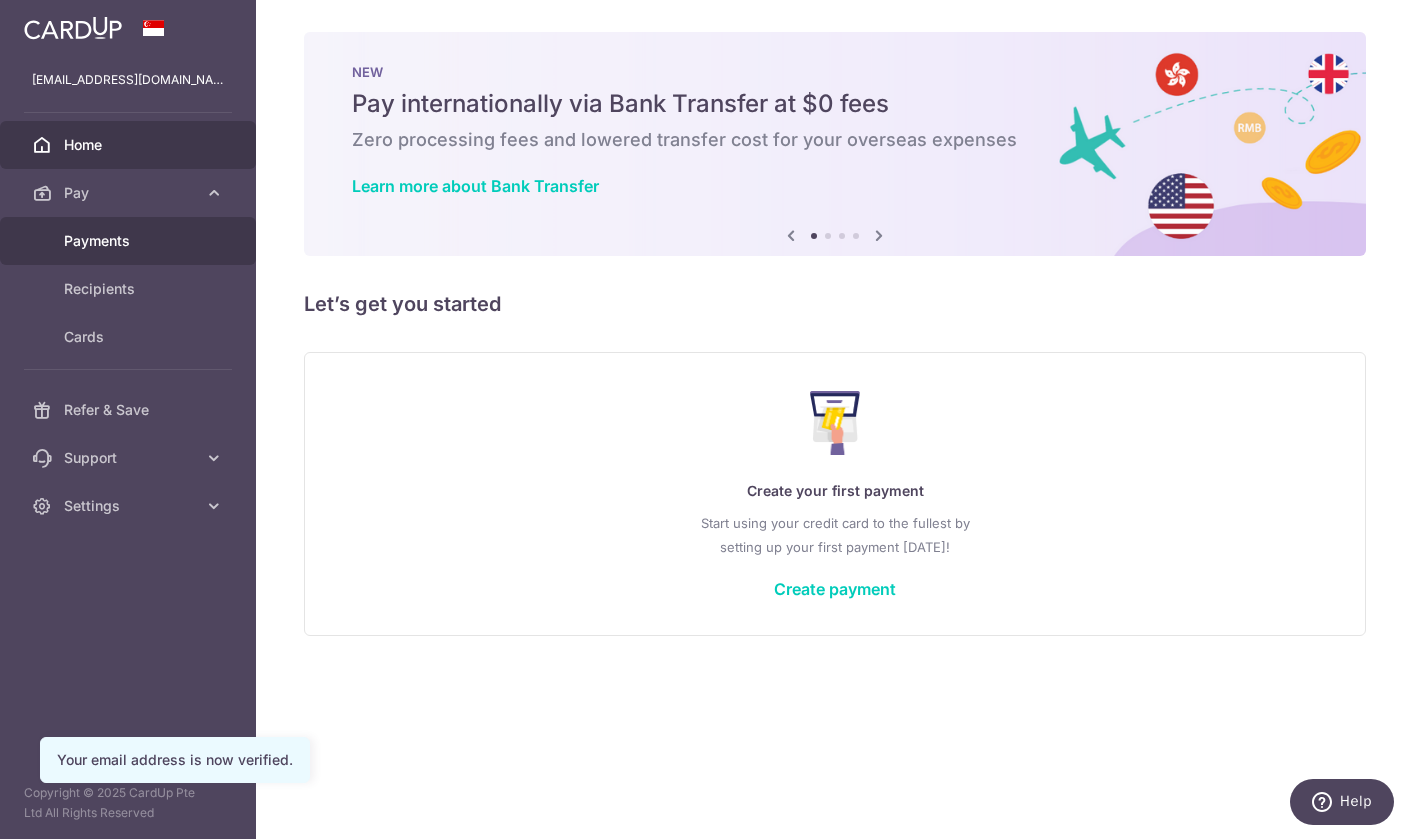 click on "Payments" at bounding box center (130, 241) 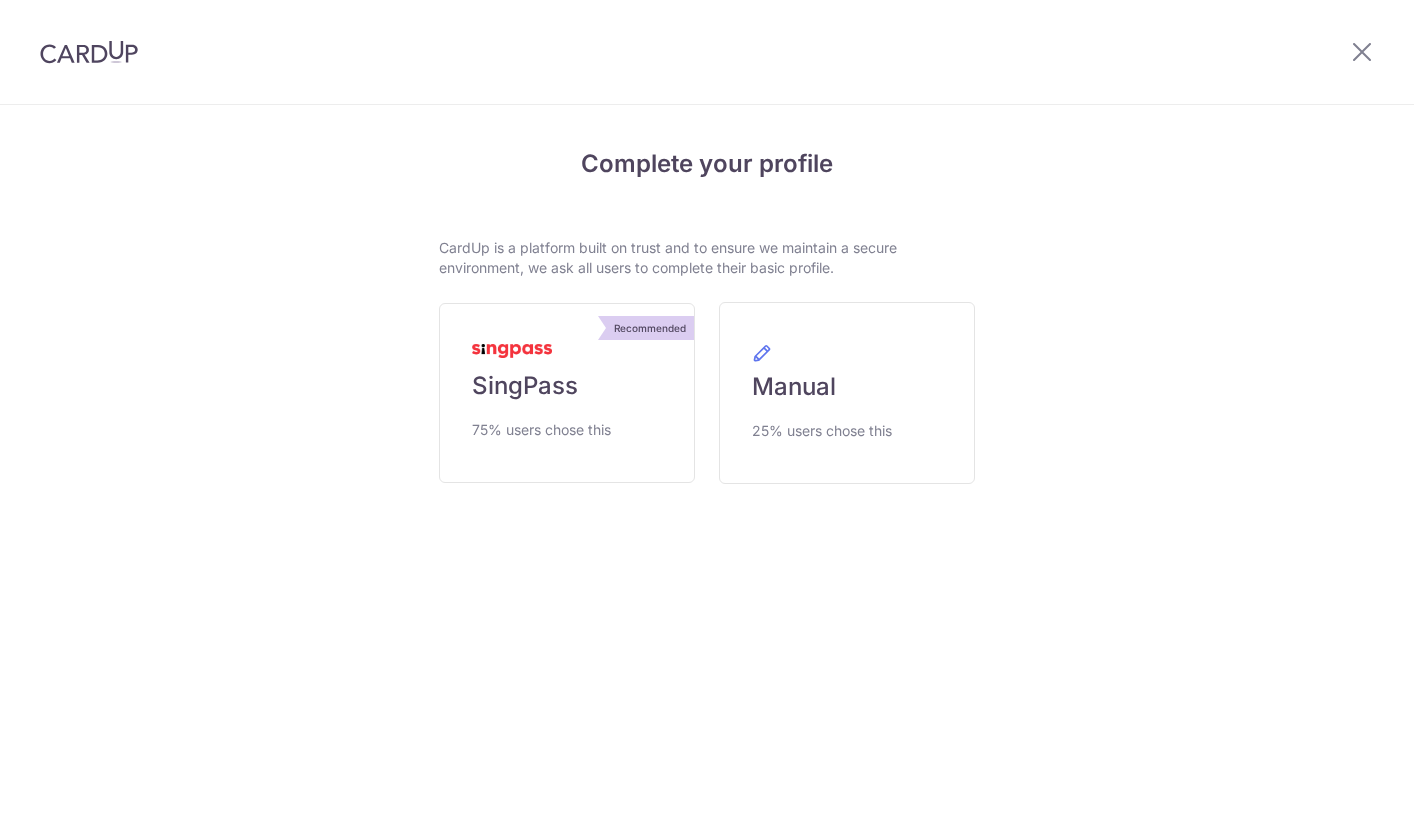 scroll, scrollTop: 0, scrollLeft: 0, axis: both 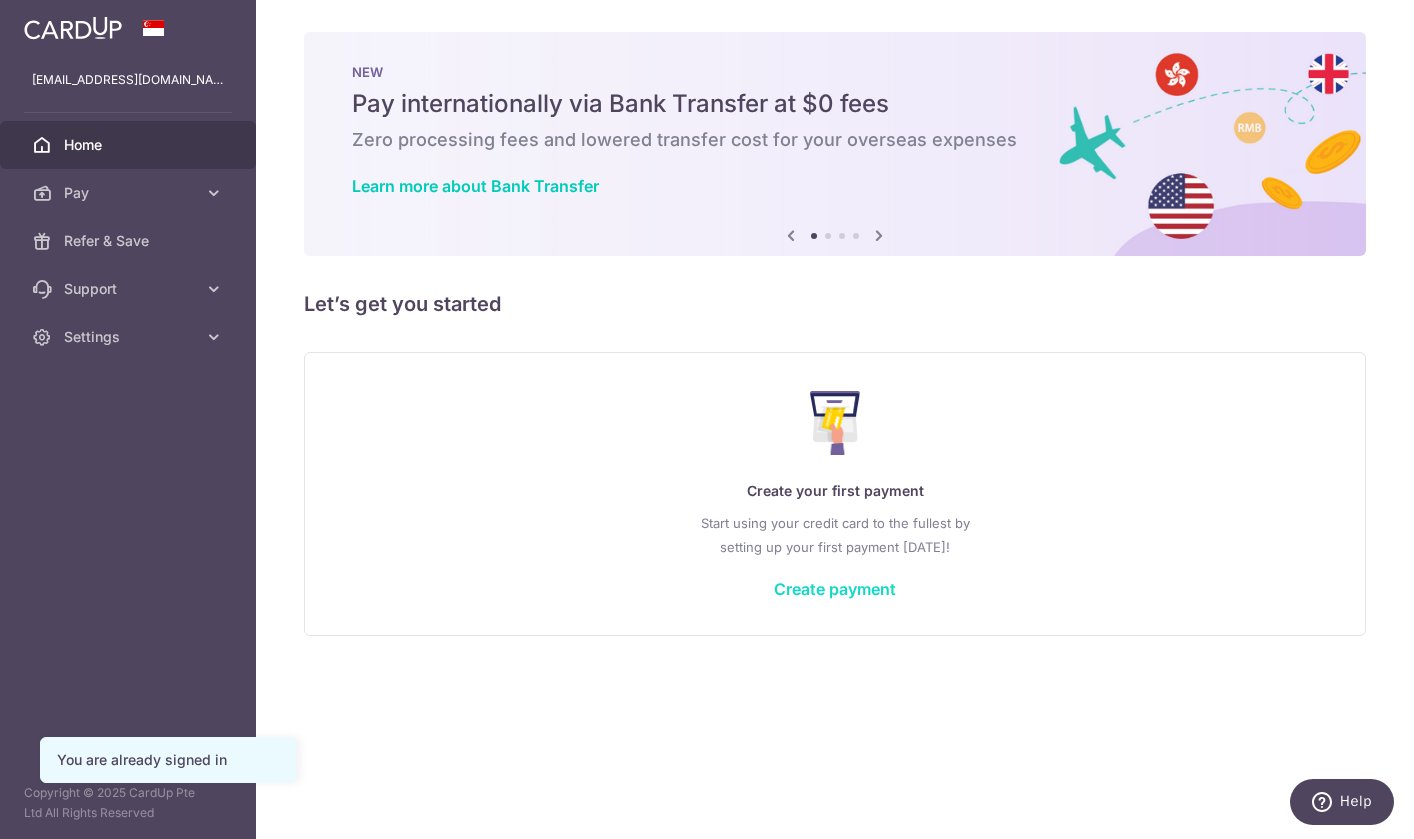 click on "Create payment" at bounding box center (835, 589) 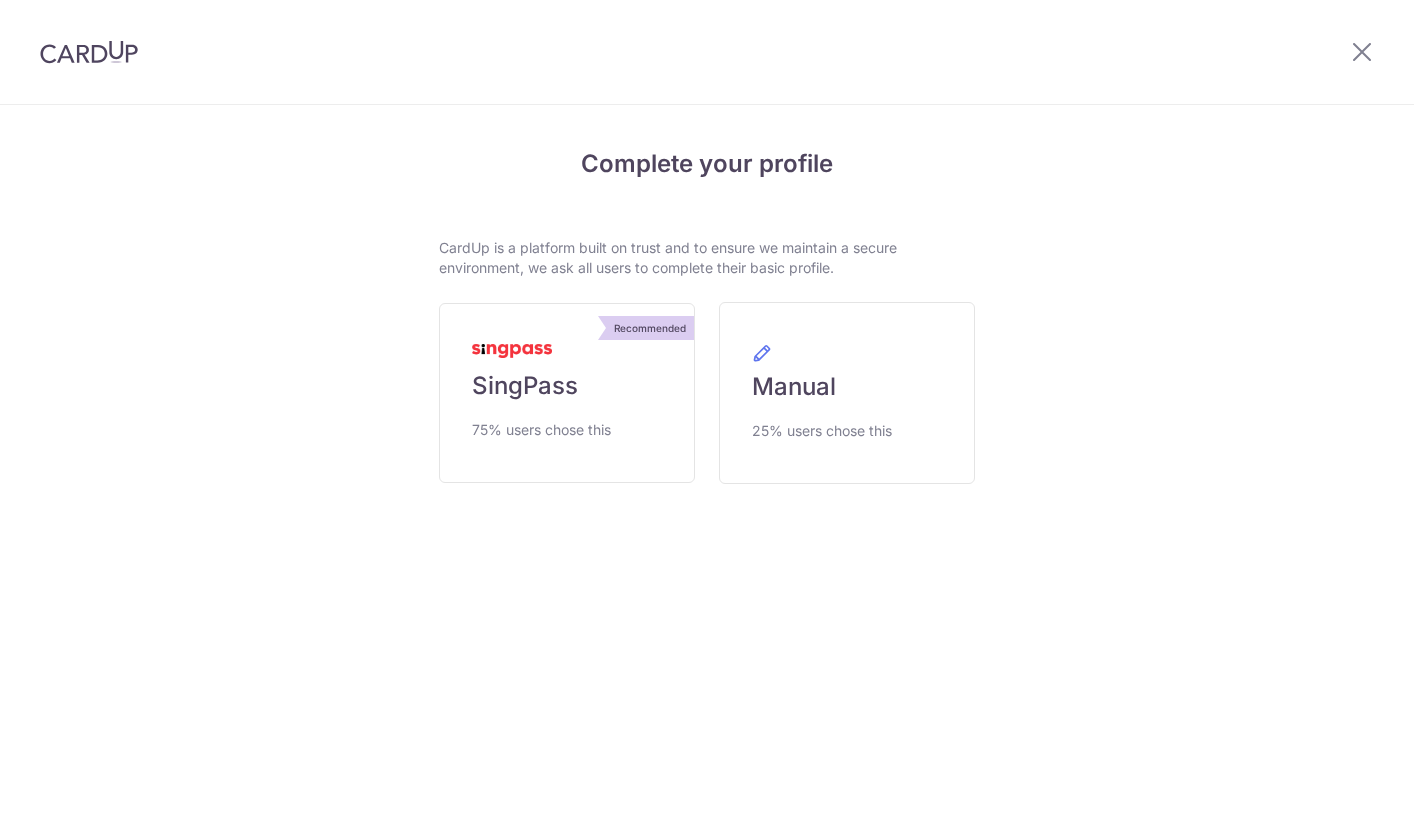 scroll, scrollTop: 0, scrollLeft: 0, axis: both 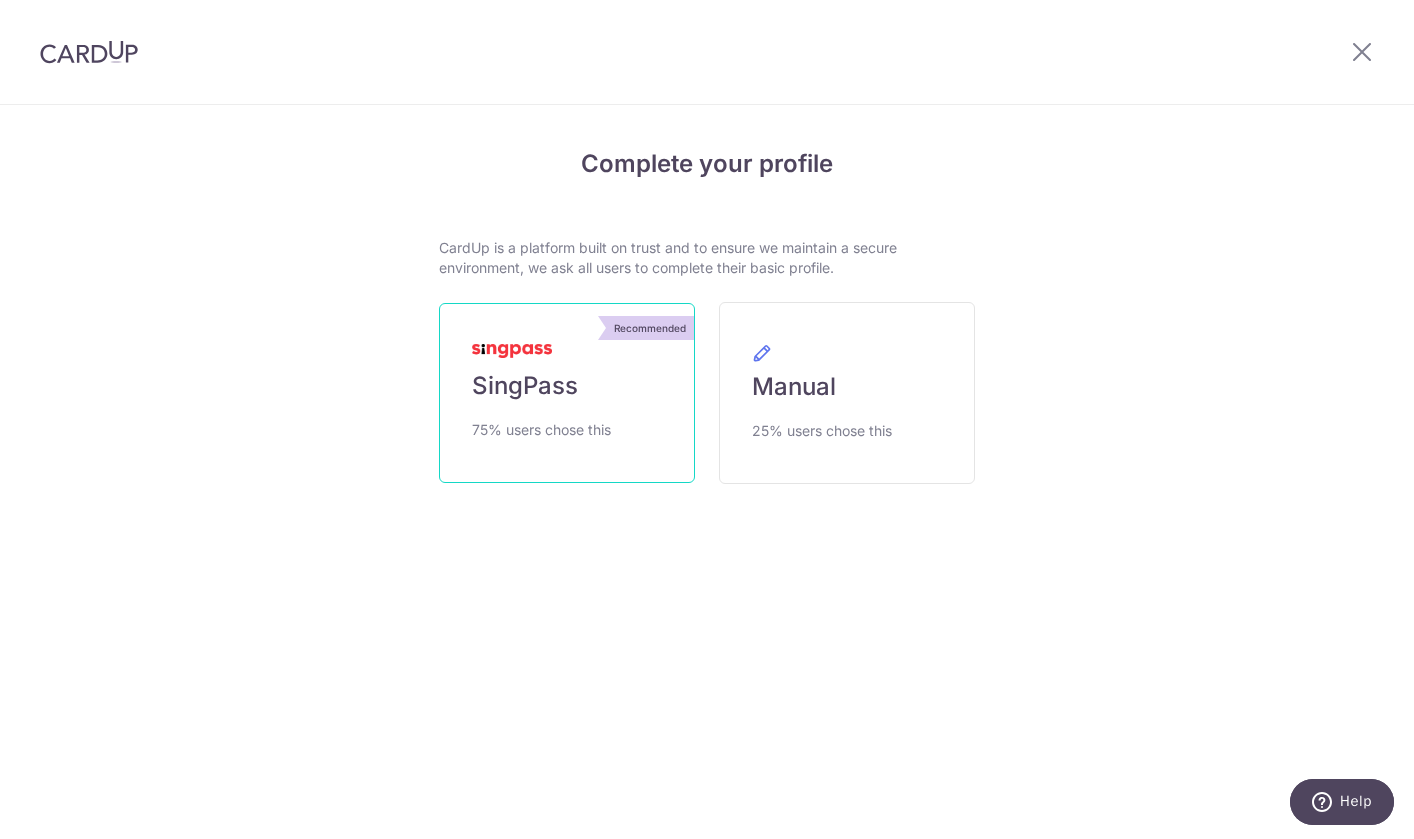 click on "SingPass" at bounding box center (525, 386) 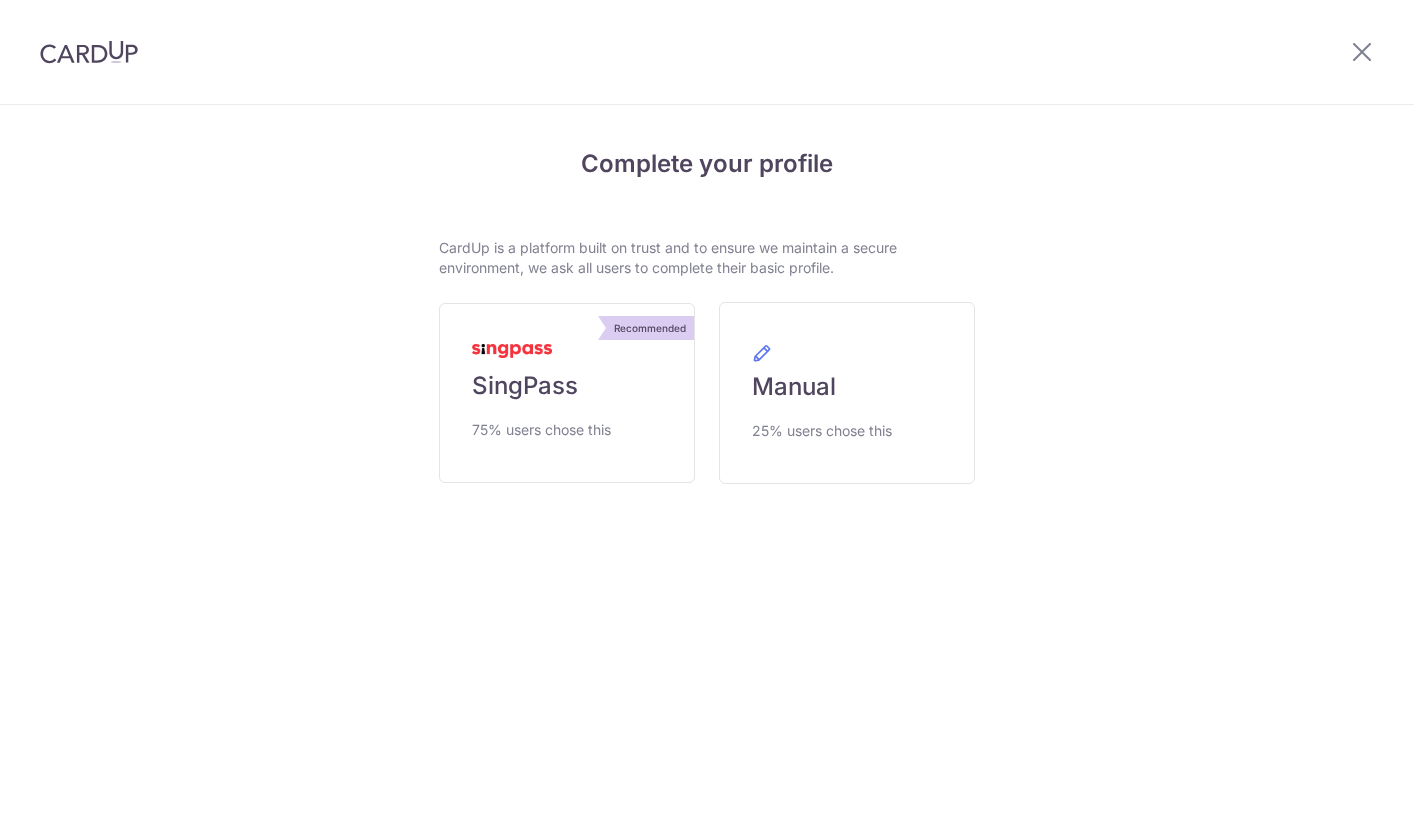 scroll, scrollTop: 0, scrollLeft: 0, axis: both 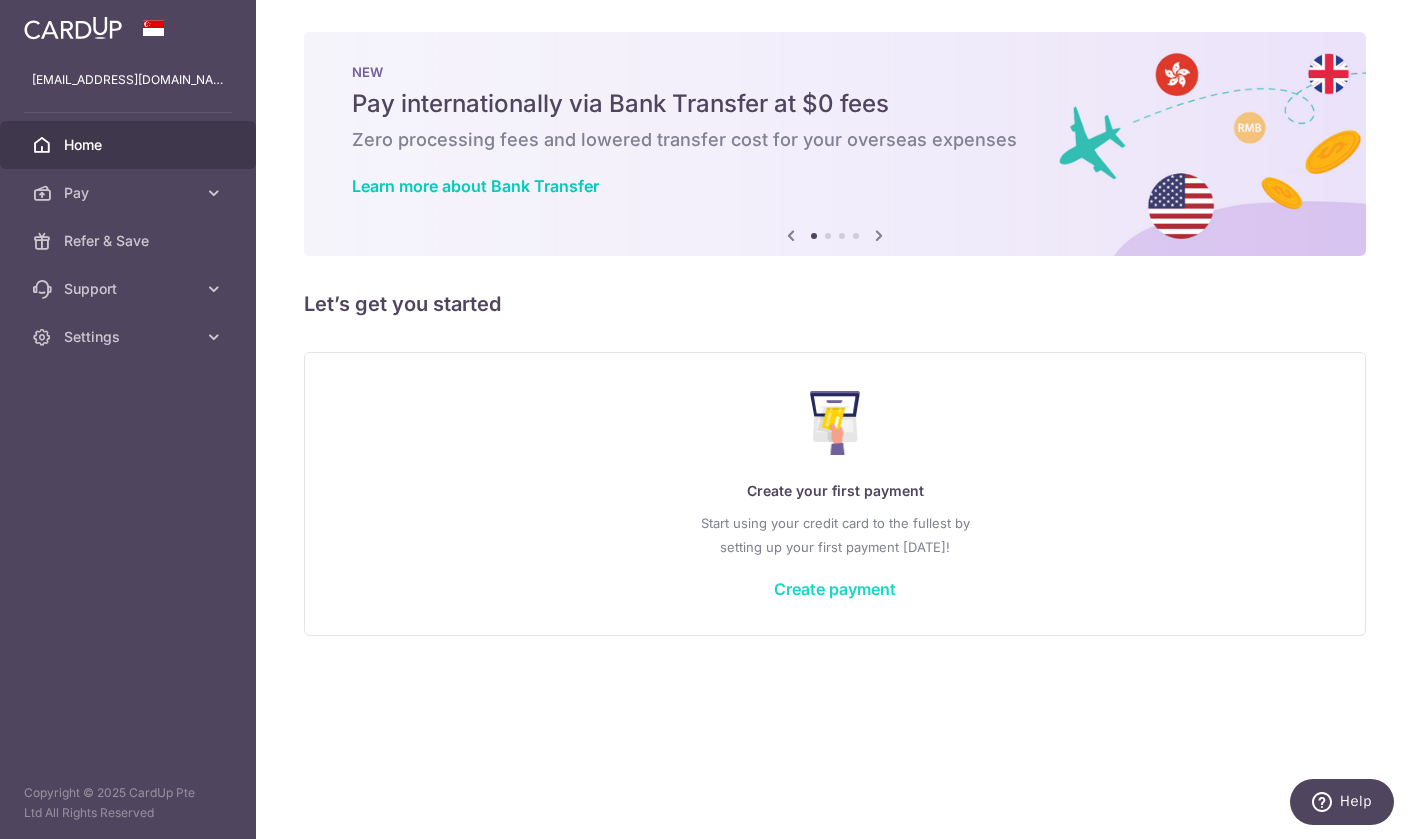 click on "Create payment" at bounding box center (835, 589) 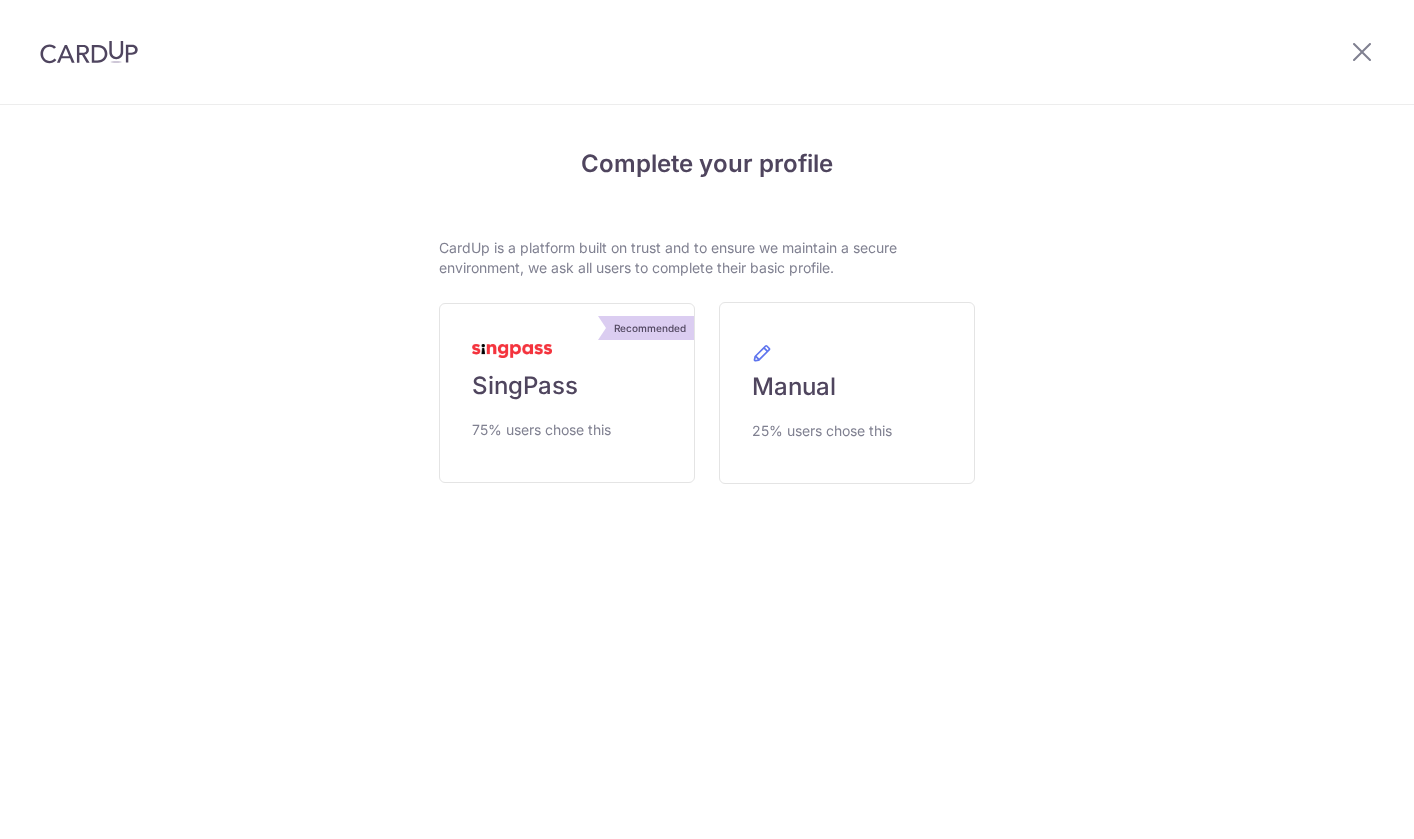 scroll, scrollTop: 0, scrollLeft: 0, axis: both 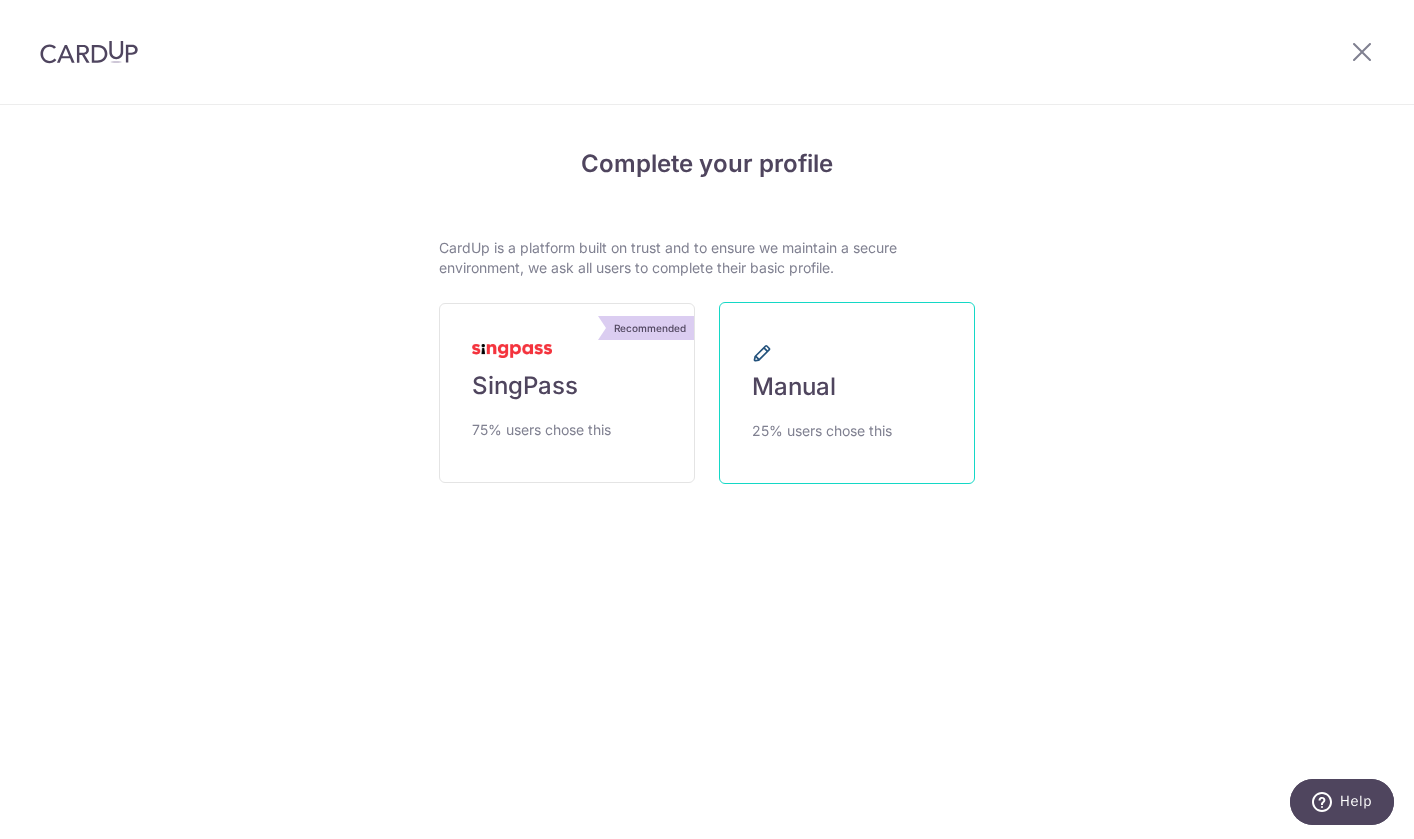 click on "25% users chose this" at bounding box center [822, 431] 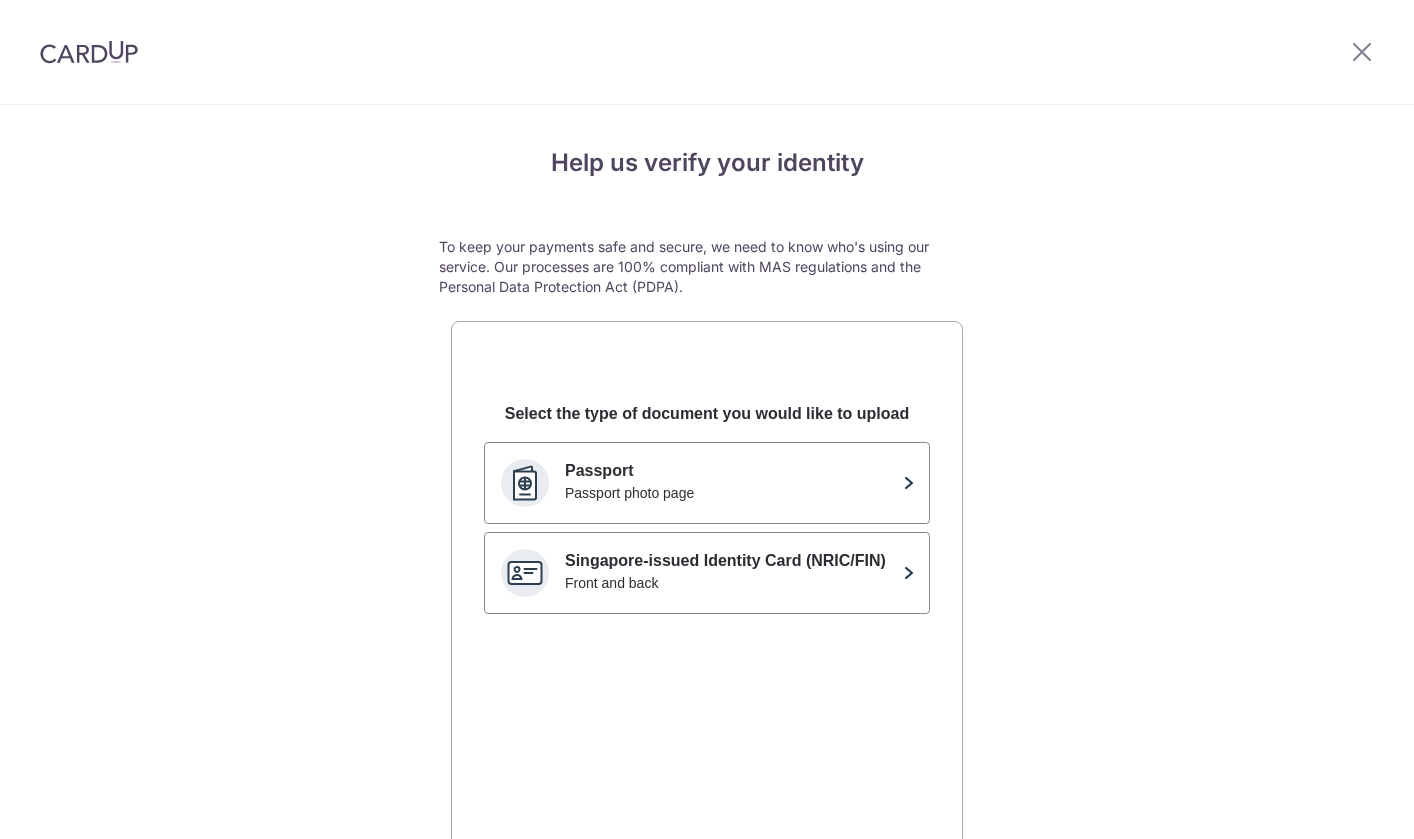 scroll, scrollTop: 0, scrollLeft: 0, axis: both 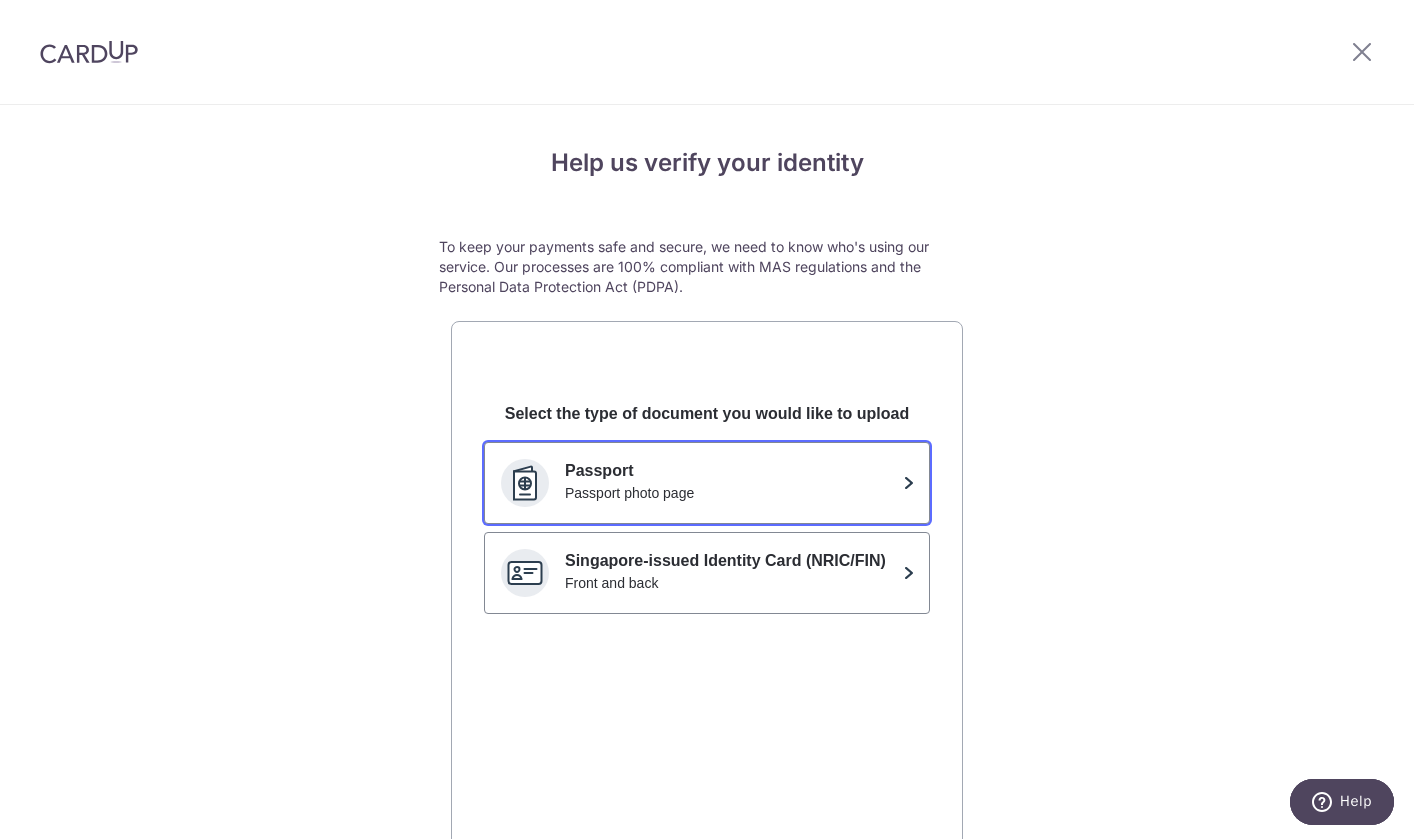 click on "Passport" 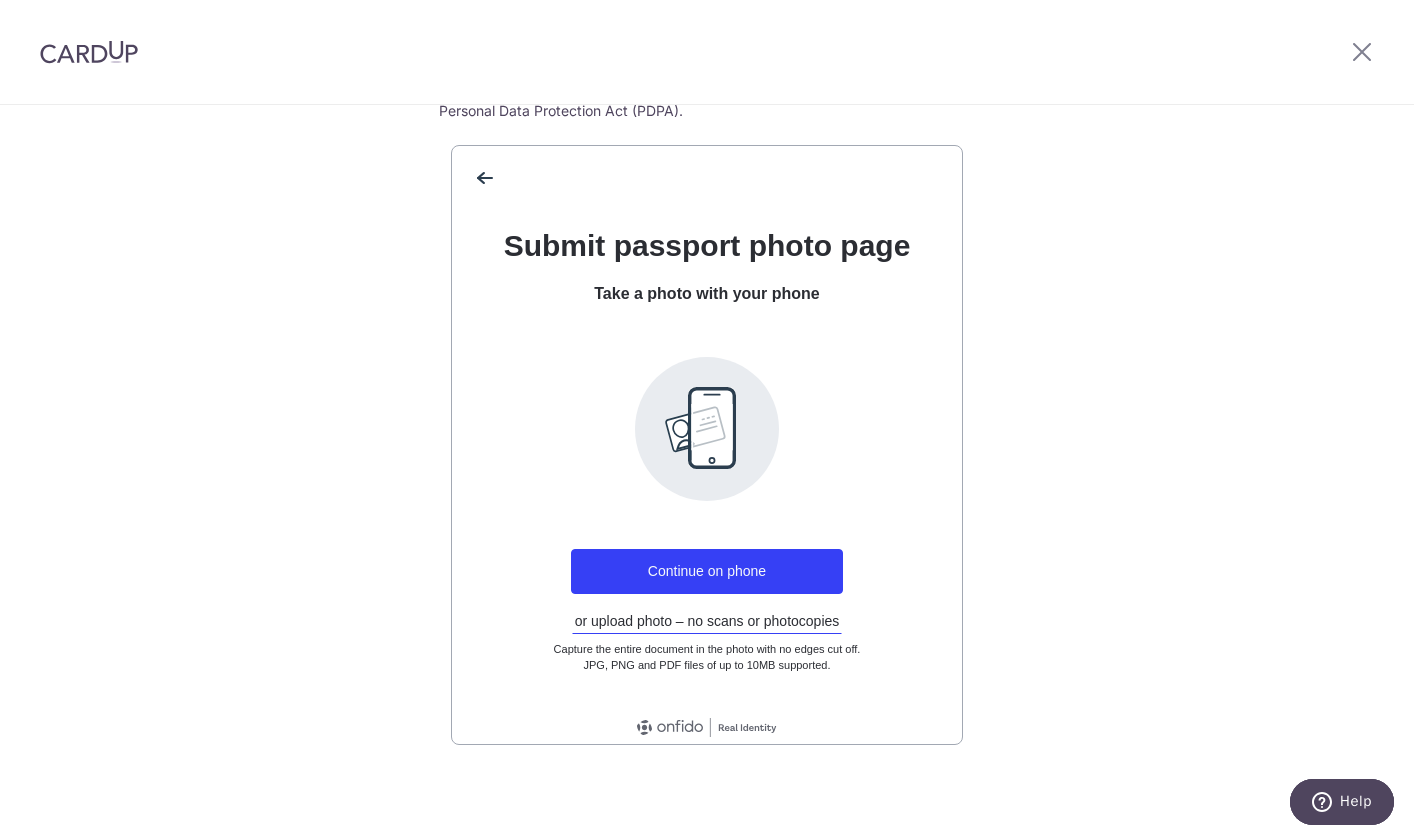 scroll, scrollTop: 176, scrollLeft: 0, axis: vertical 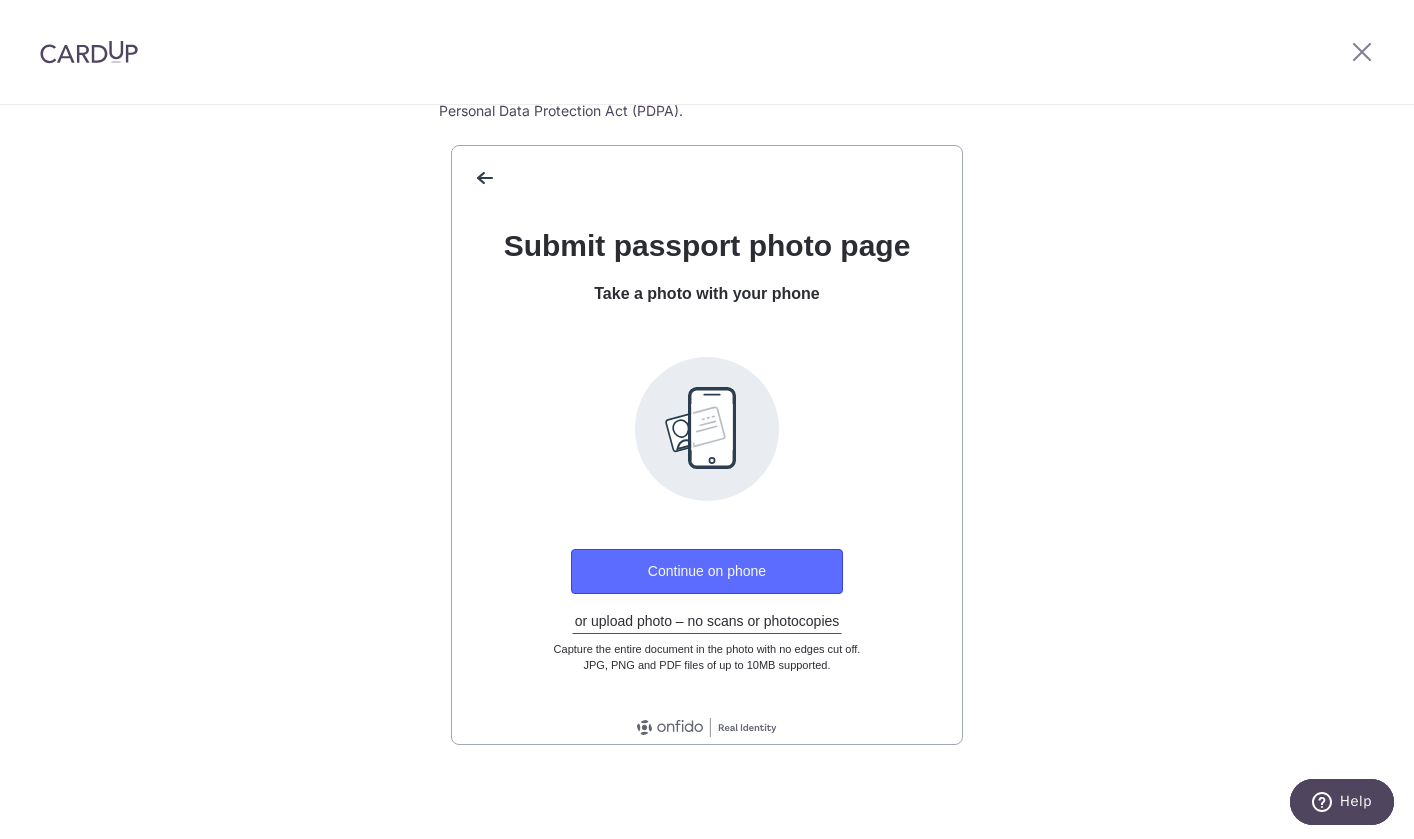 click on "Continue on phone" 